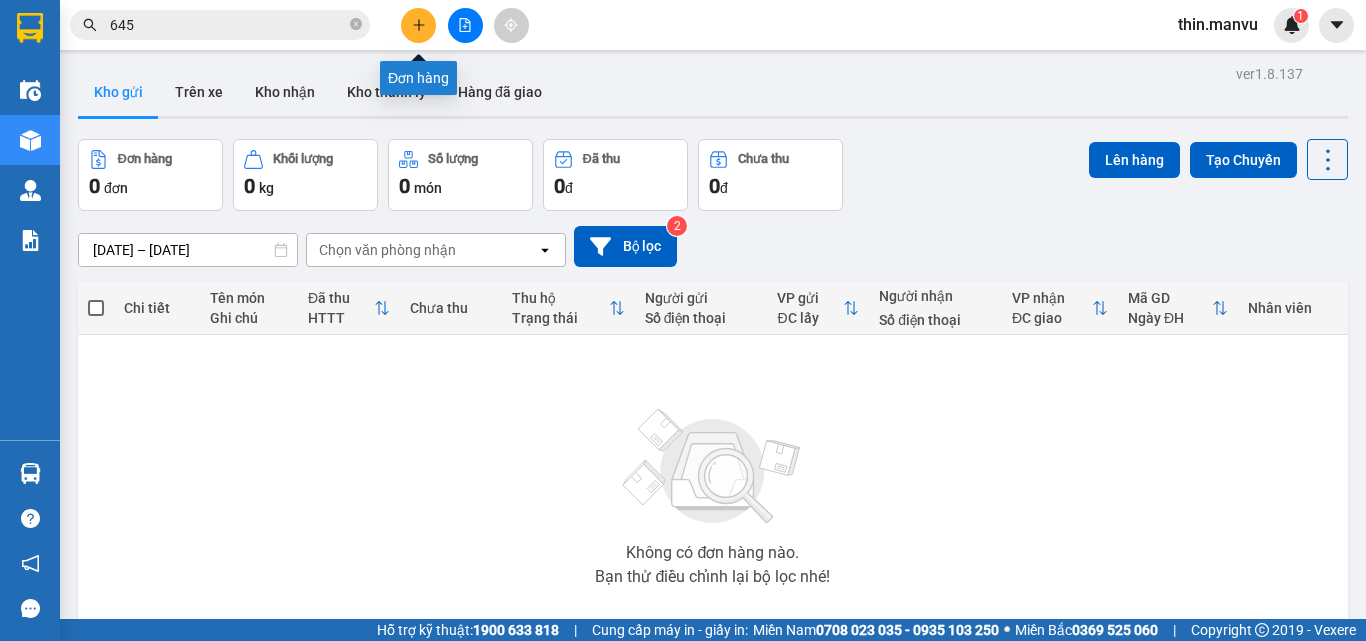scroll, scrollTop: 0, scrollLeft: 0, axis: both 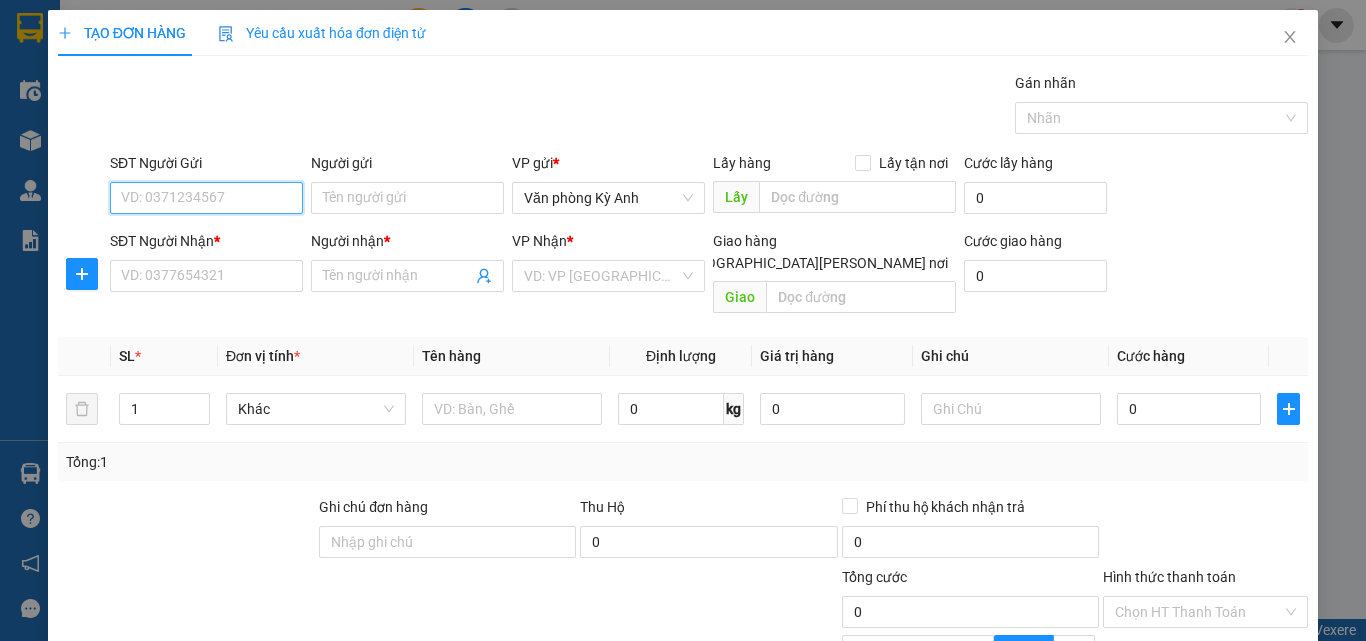 click on "SĐT Người Gửi" at bounding box center (206, 198) 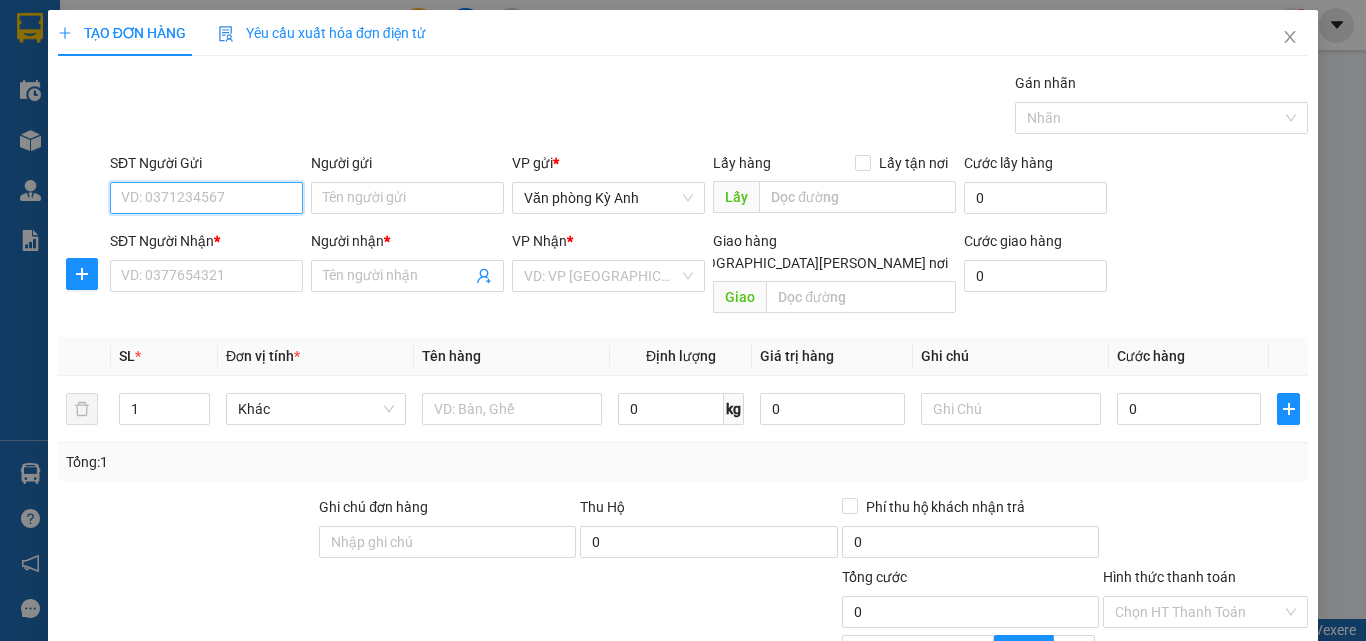 click on "SĐT Người Gửi" at bounding box center [206, 198] 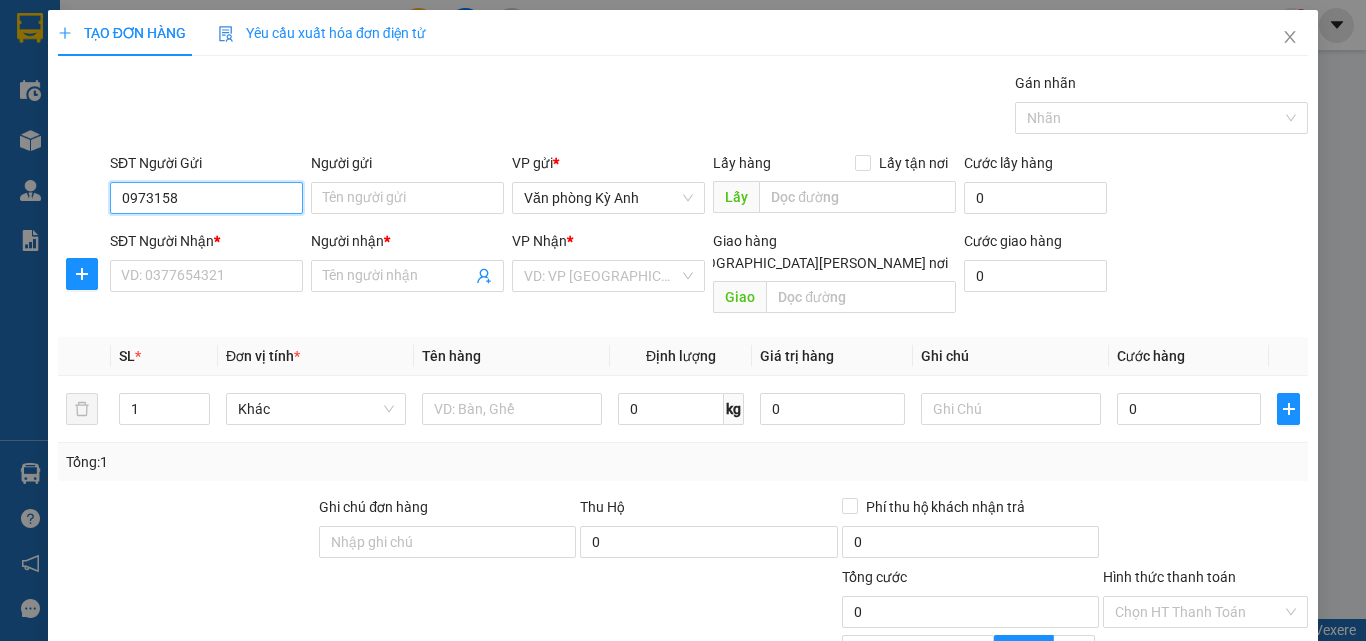 drag, startPoint x: 192, startPoint y: 188, endPoint x: 27, endPoint y: 188, distance: 165 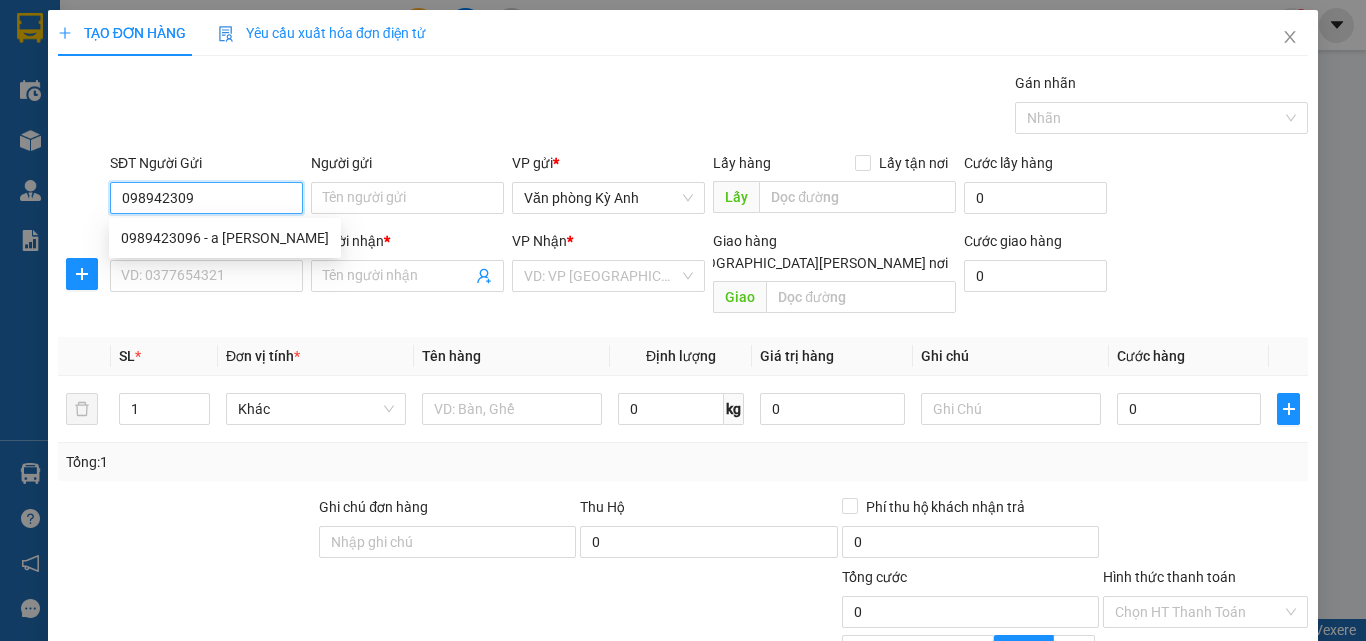 type on "0989423096" 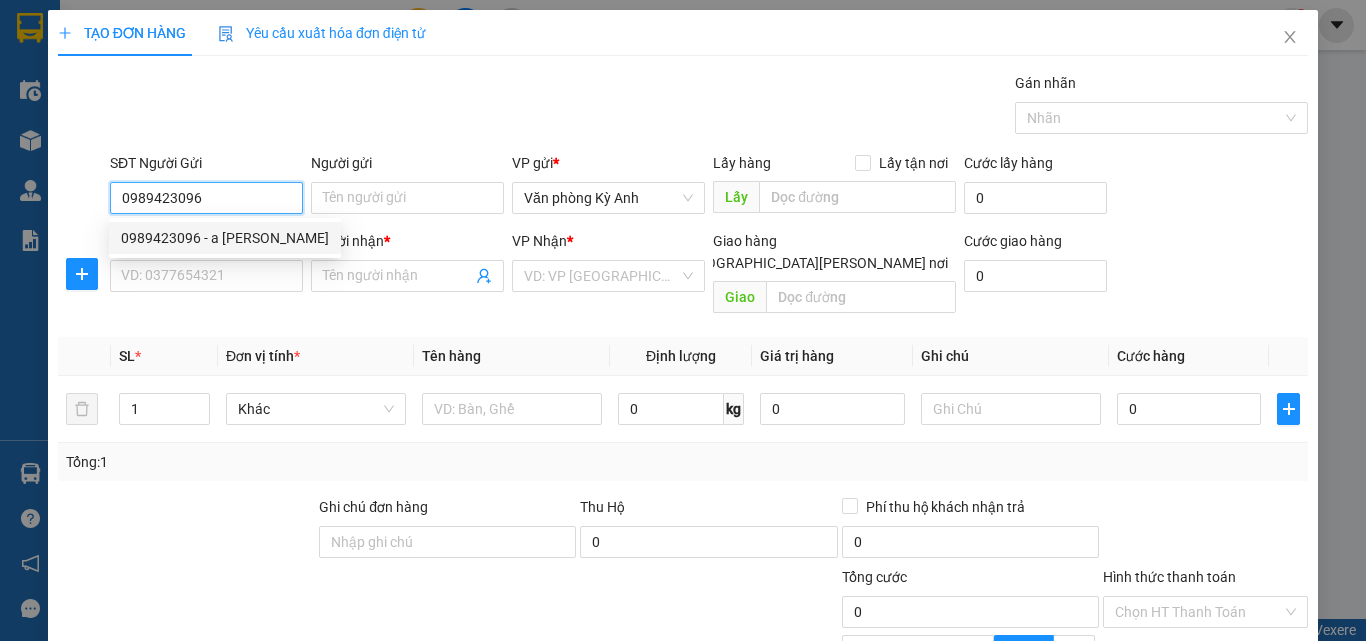 drag, startPoint x: 200, startPoint y: 240, endPoint x: 136, endPoint y: 259, distance: 66.760765 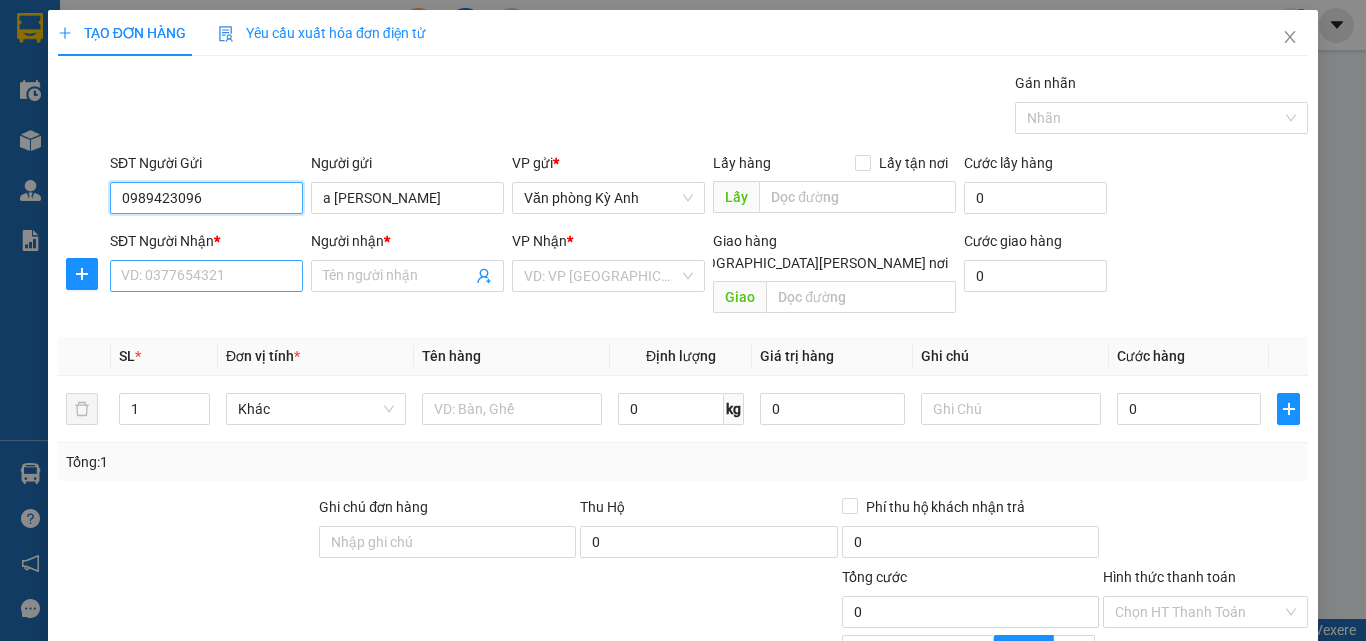 type on "0989423096" 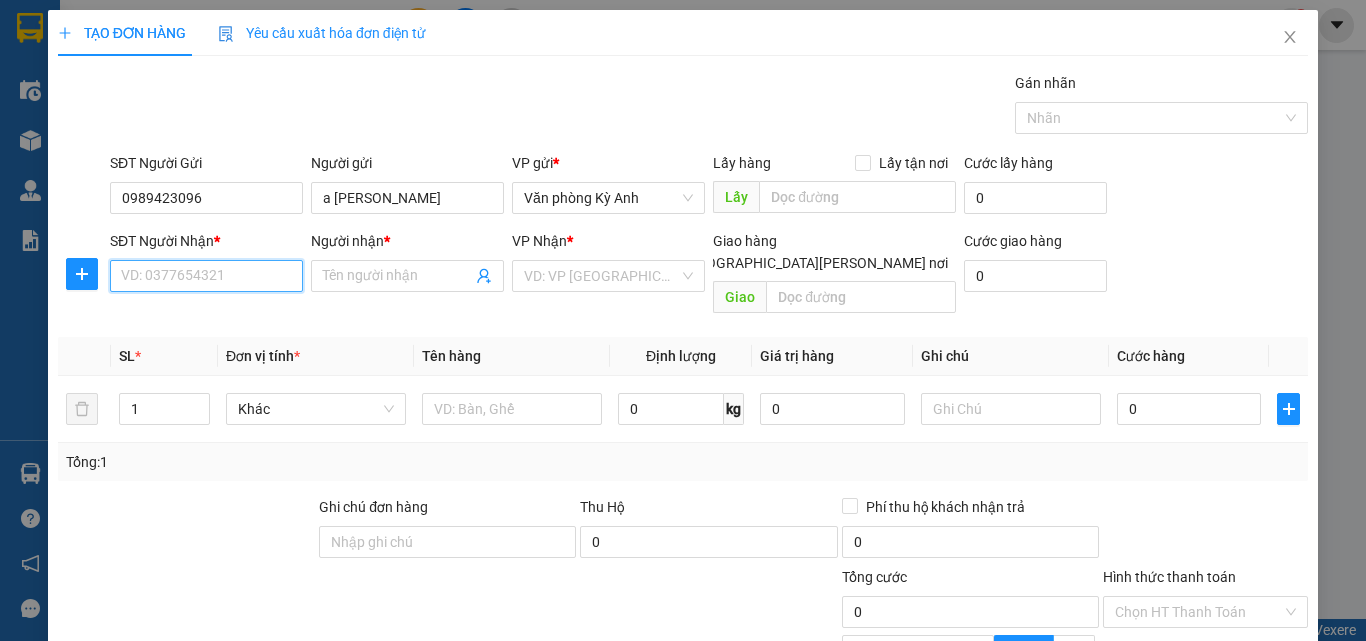 click on "SĐT Người Nhận  *" at bounding box center [206, 276] 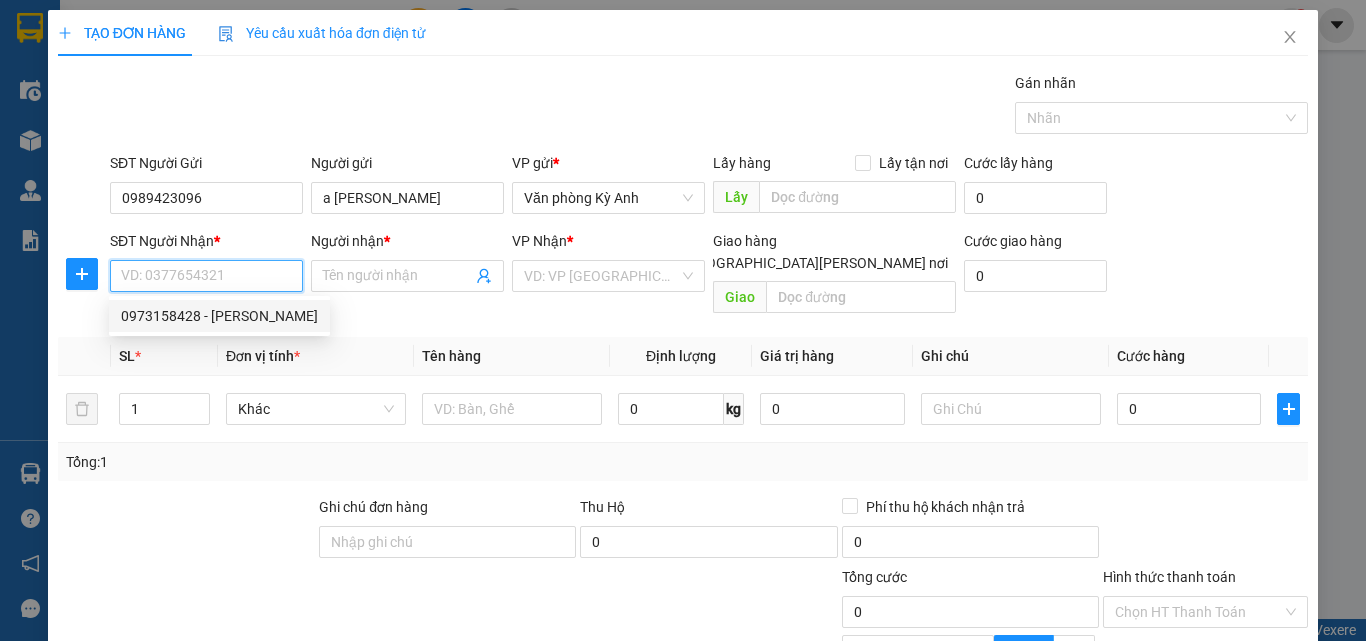 click on "0973158428 - [PERSON_NAME]" at bounding box center [219, 316] 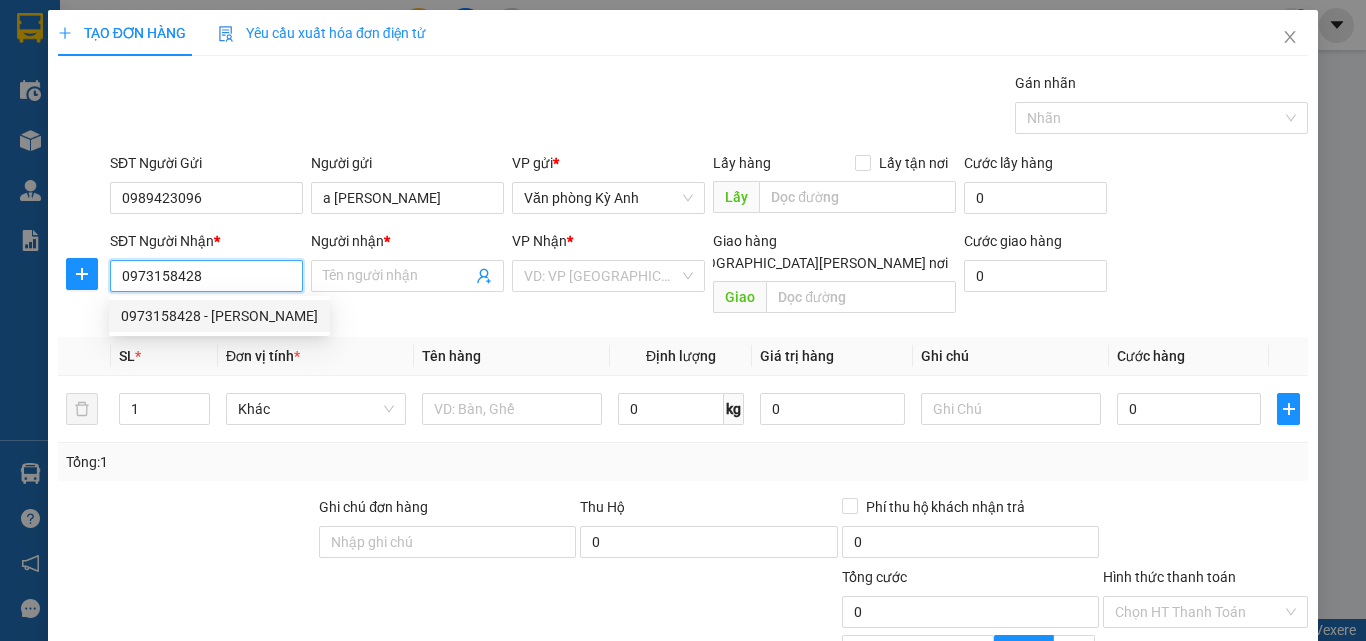 type on "C Huyền" 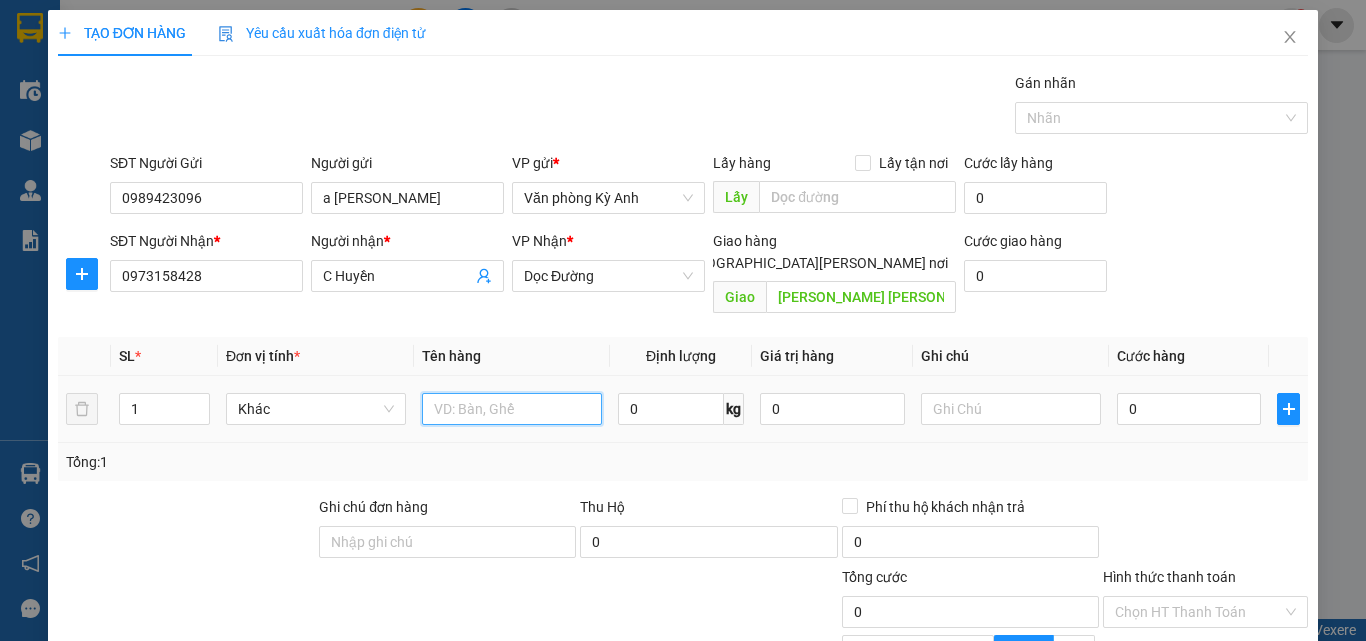 click at bounding box center (512, 409) 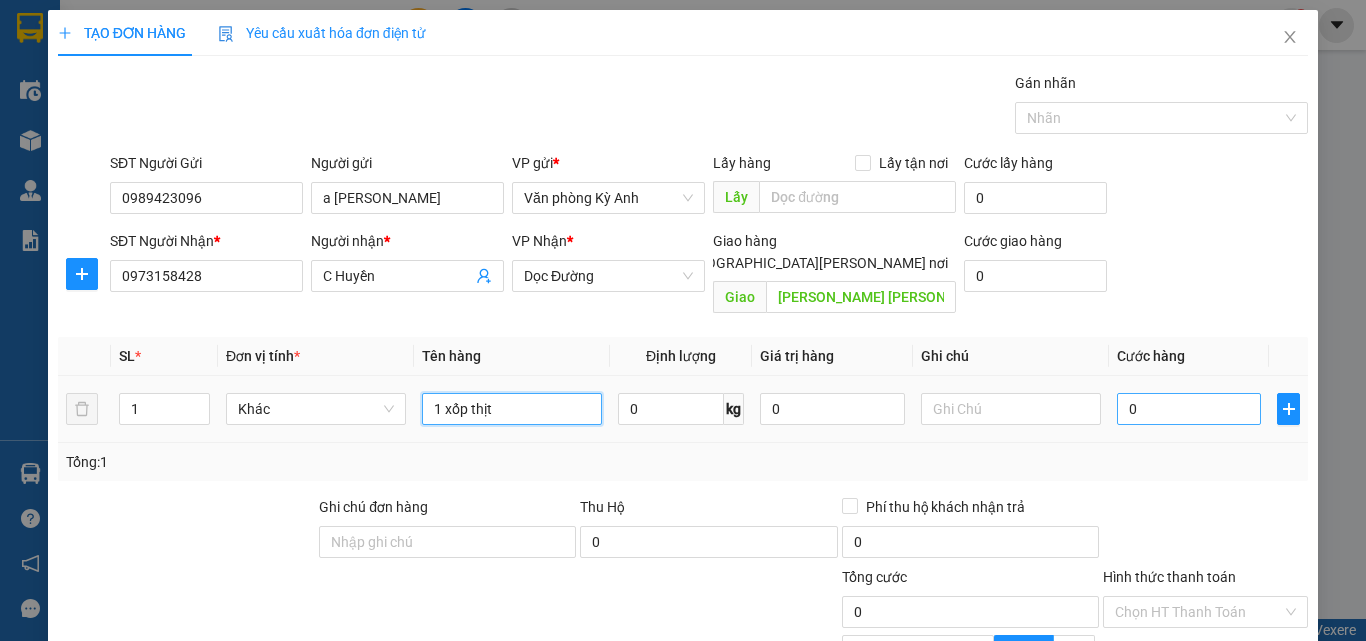 type on "1 xốp thịt" 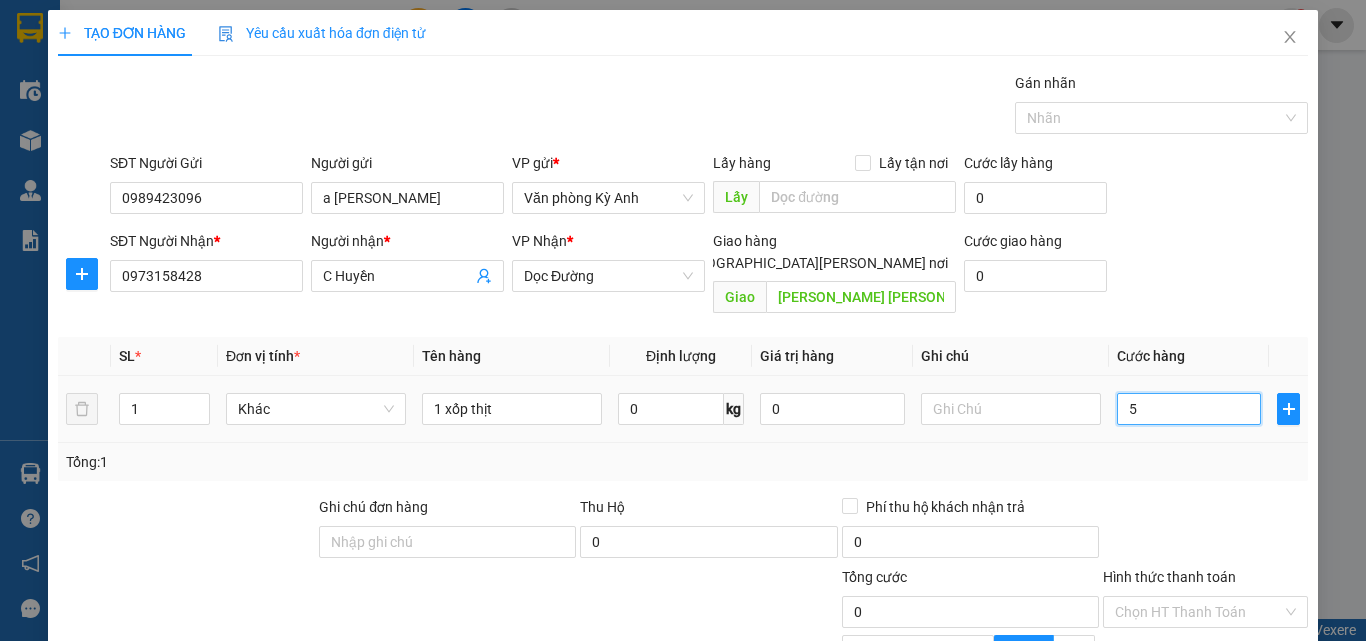 type on "54" 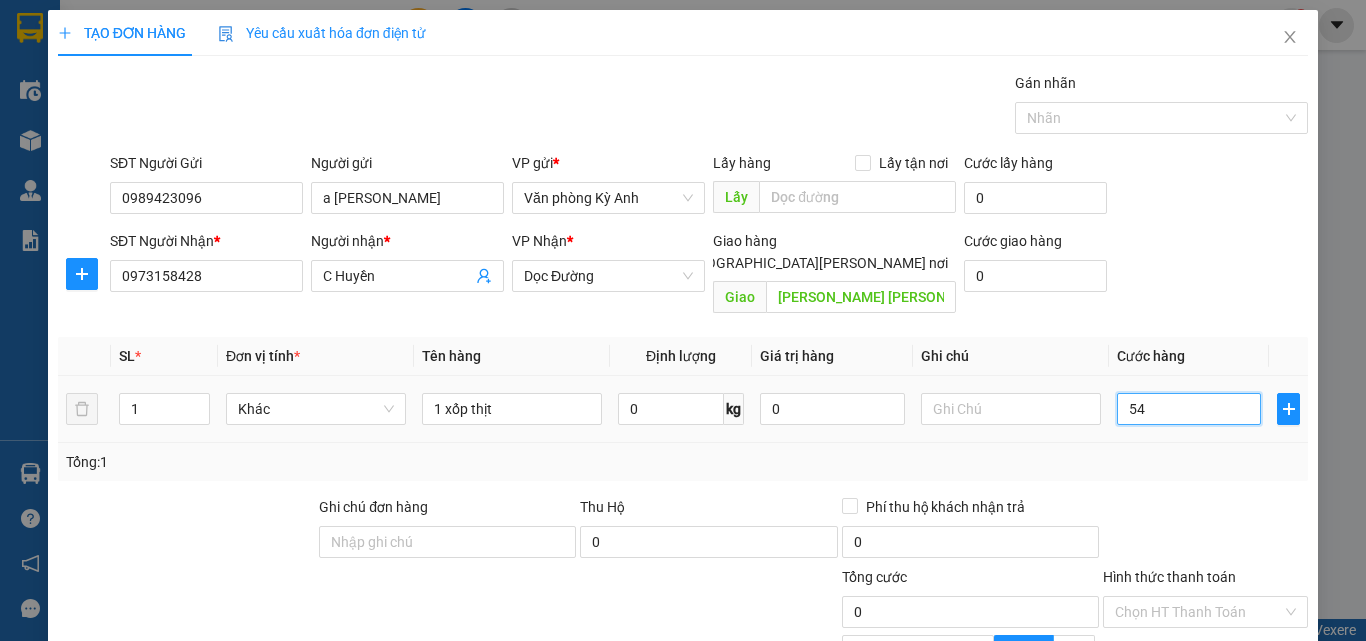 type on "54" 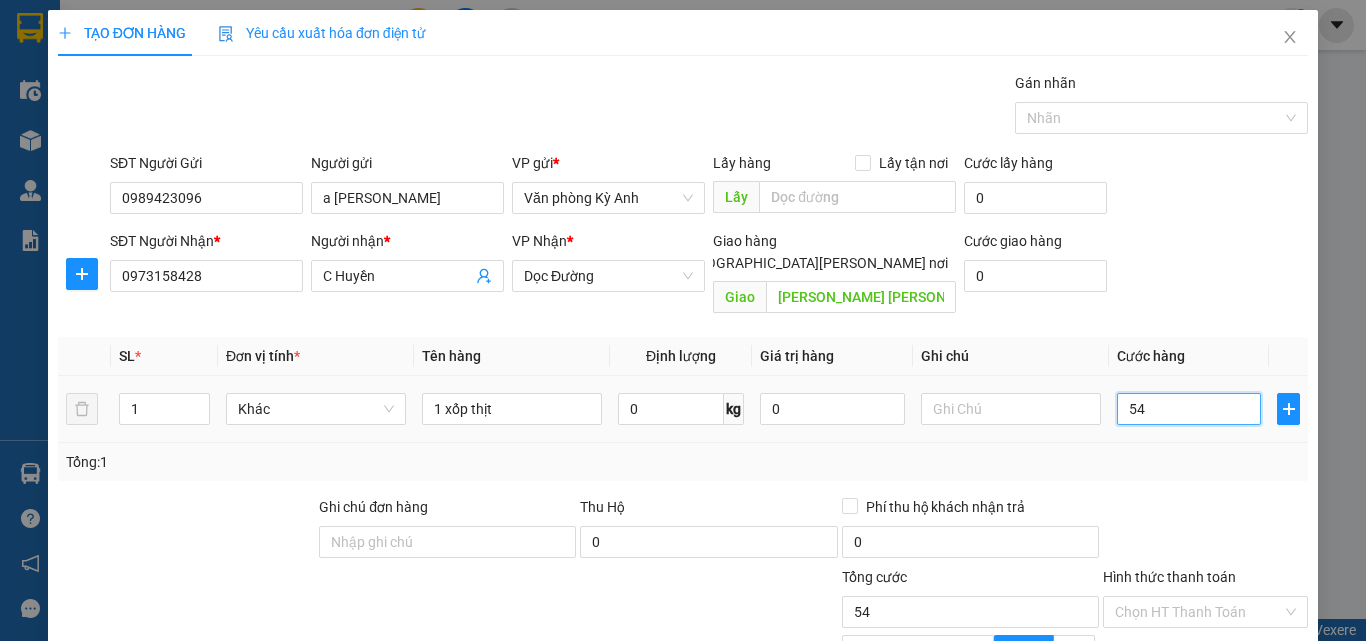 type on "540" 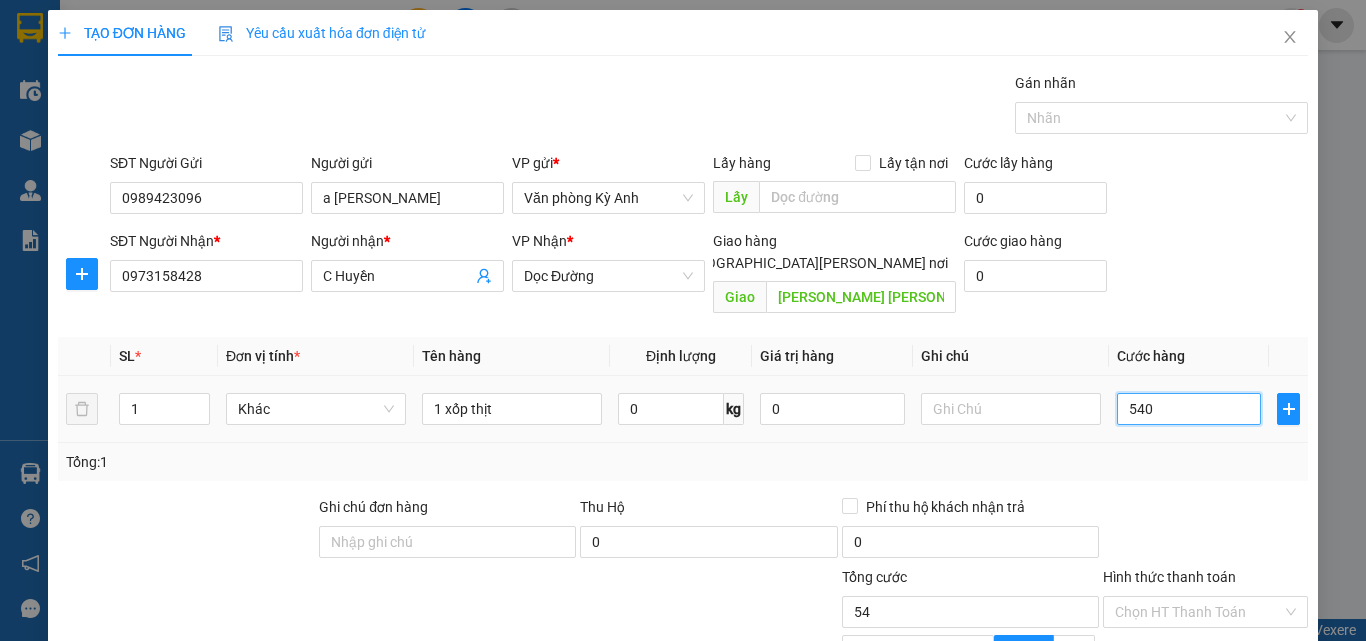type on "540" 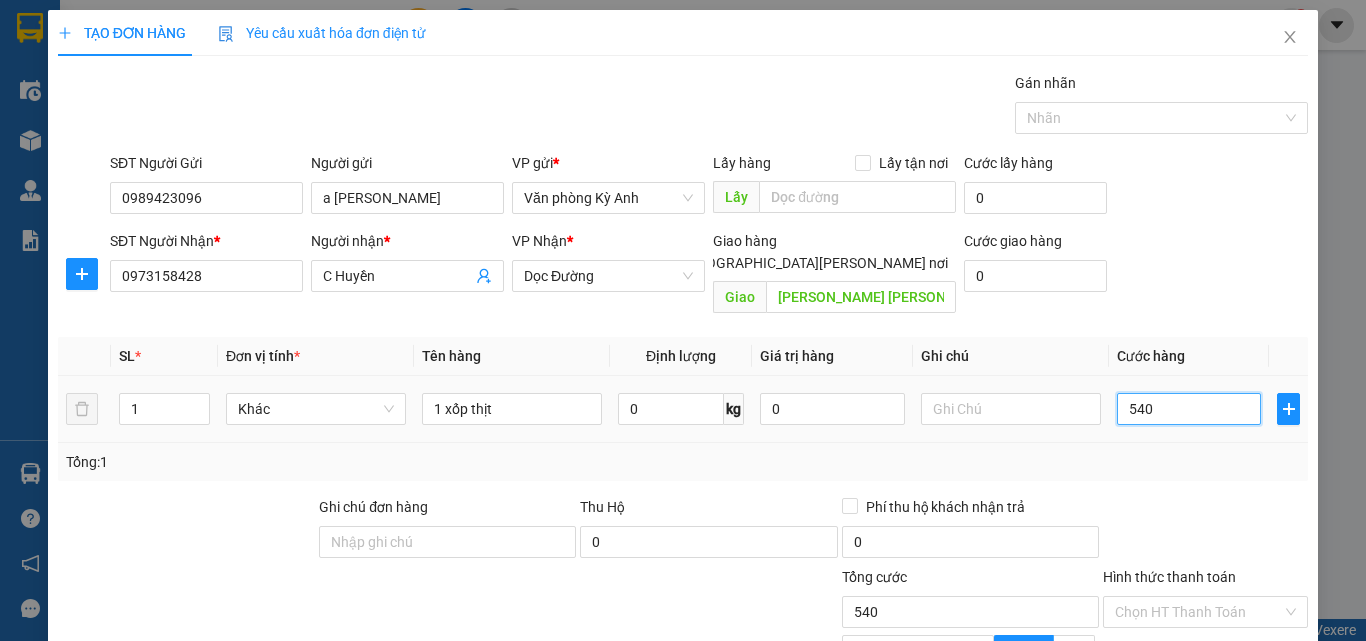 type on "54" 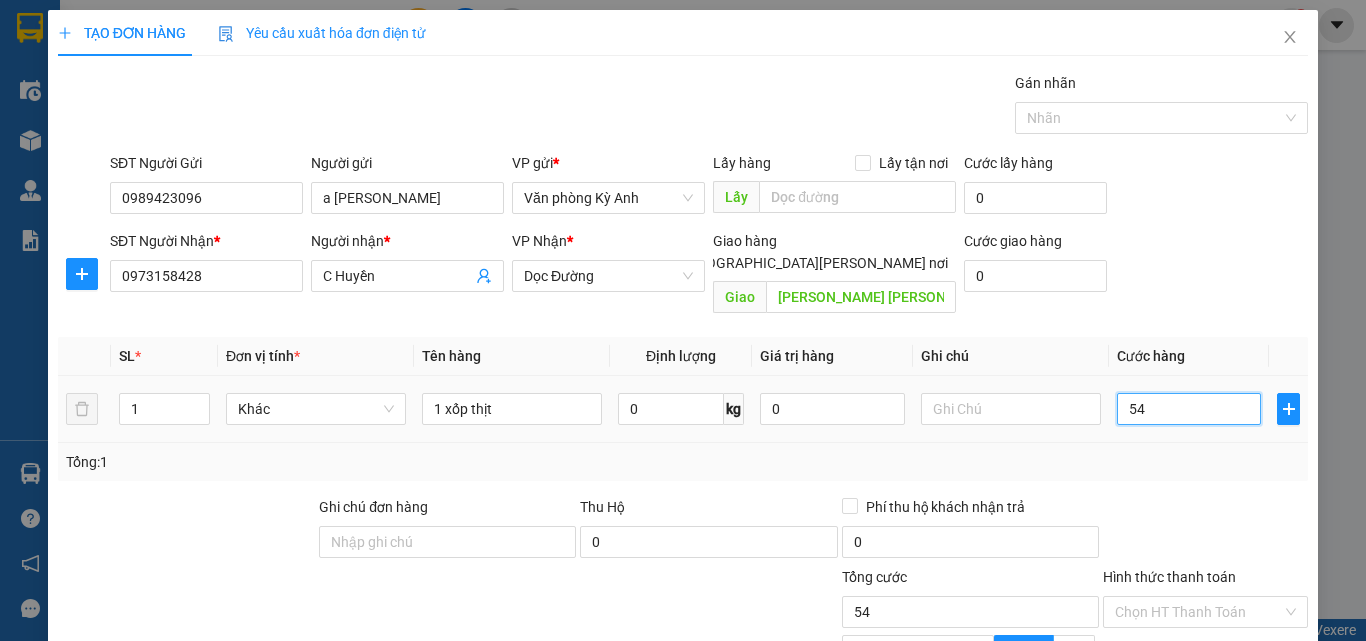 type on "5" 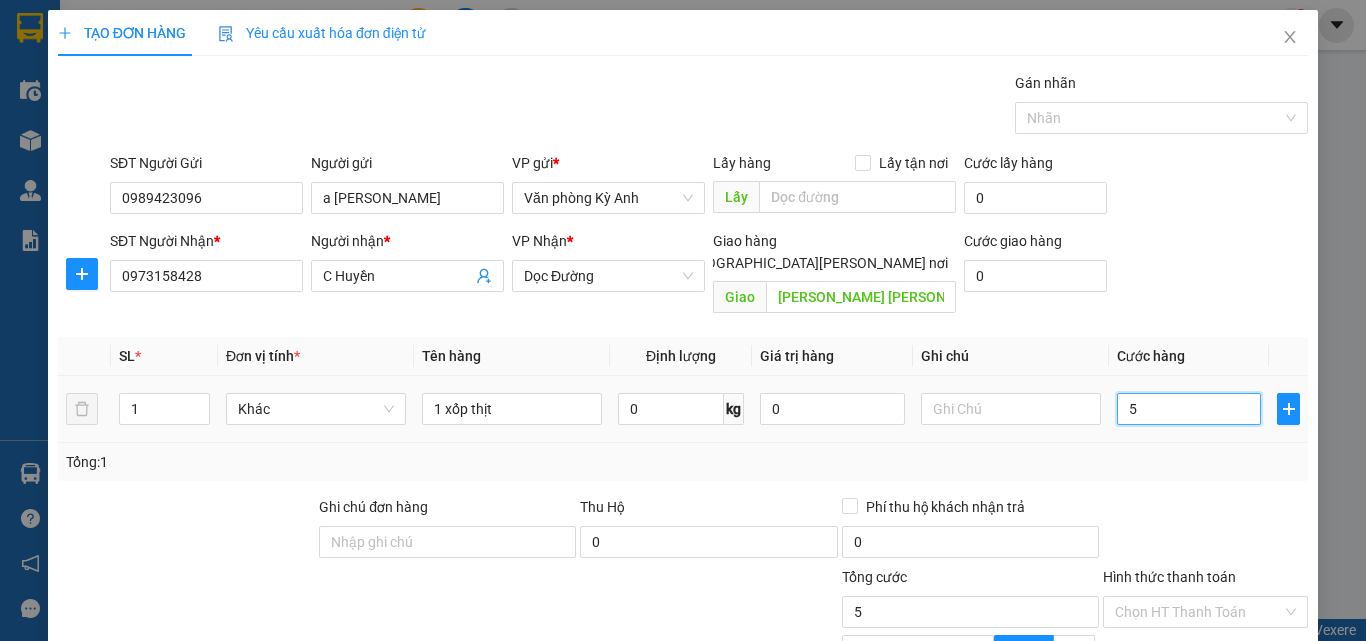 type on "50" 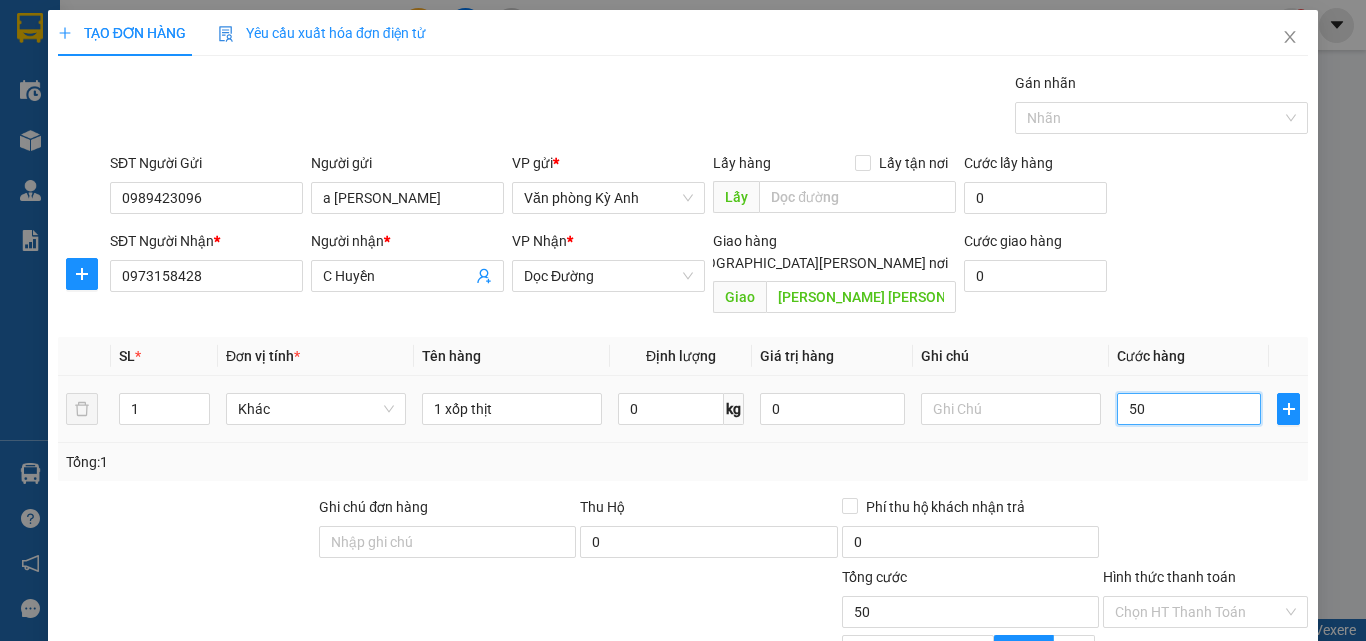type on "500" 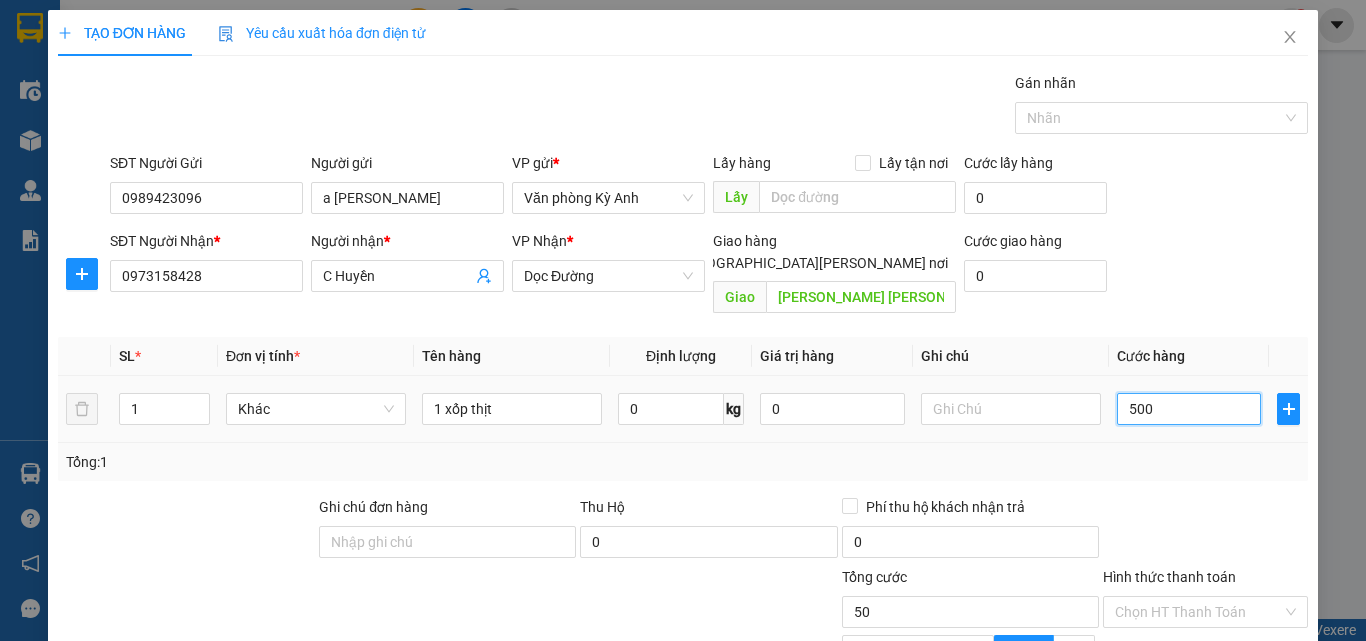 type on "500" 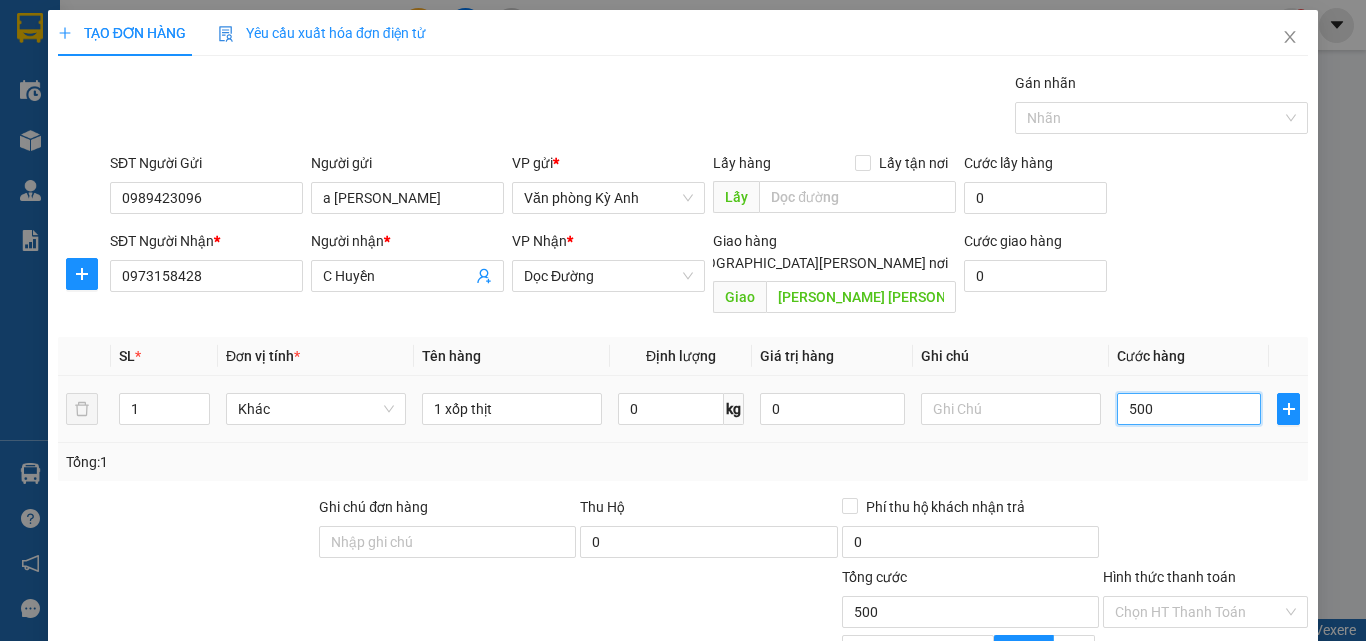 type on "5.000" 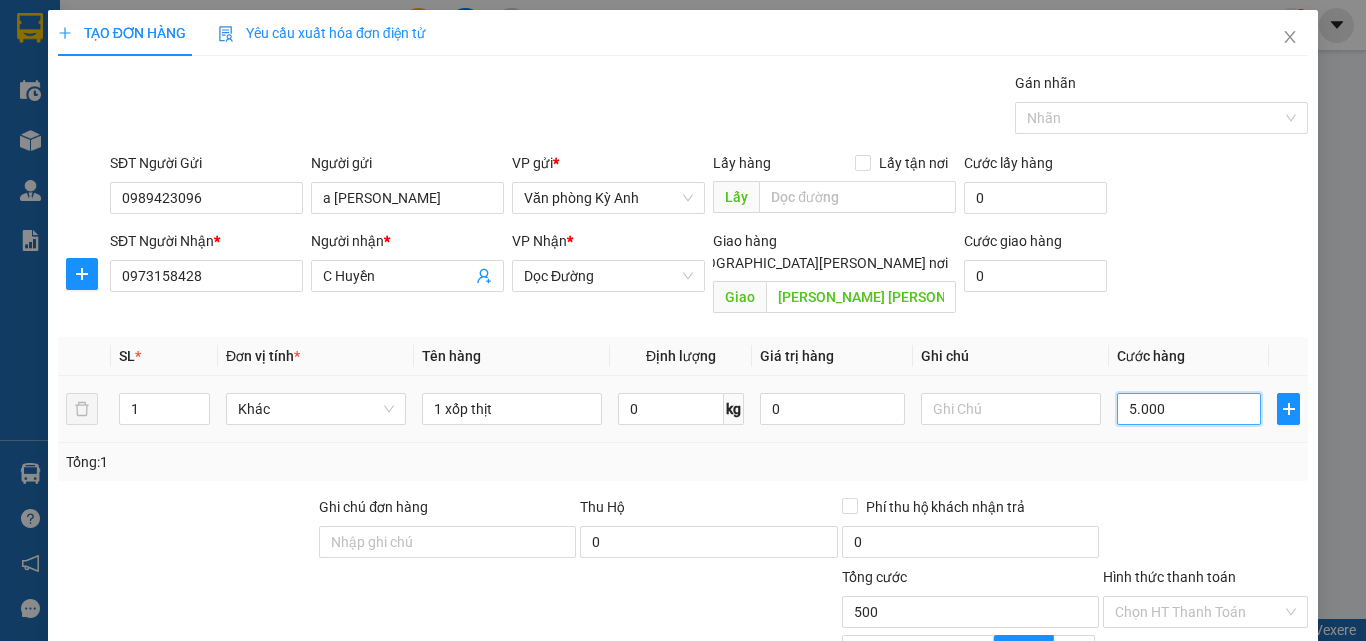 type on "5.000" 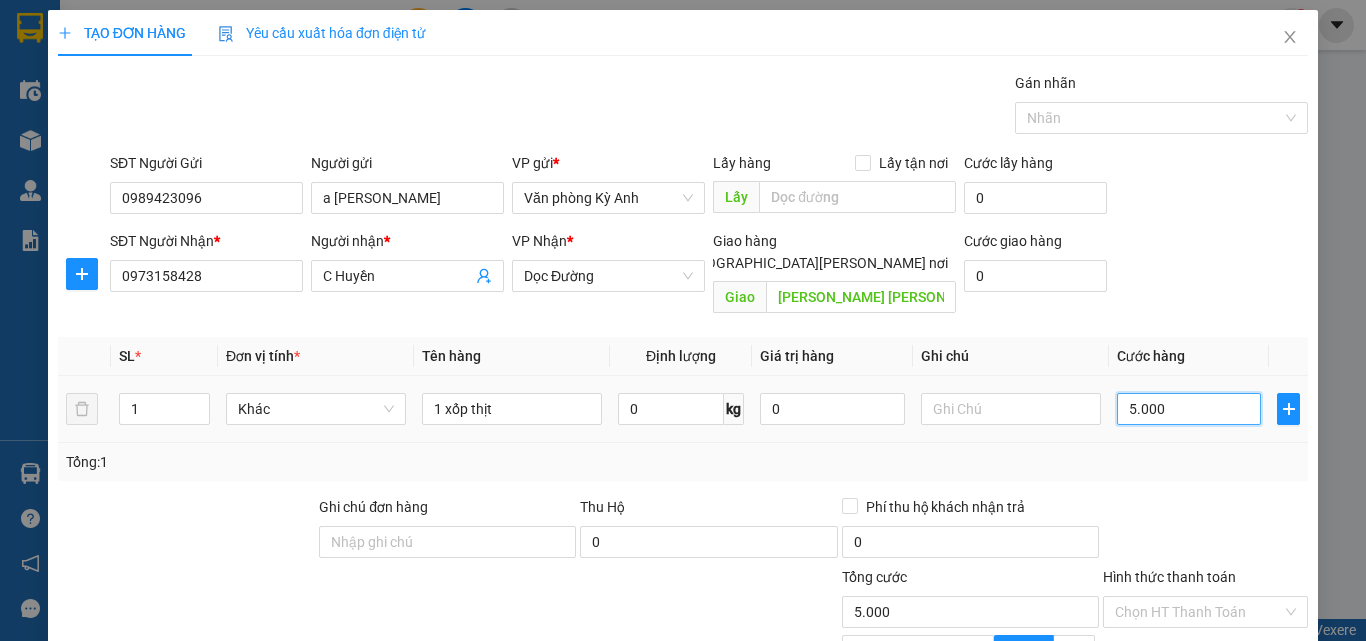 type on "50.000" 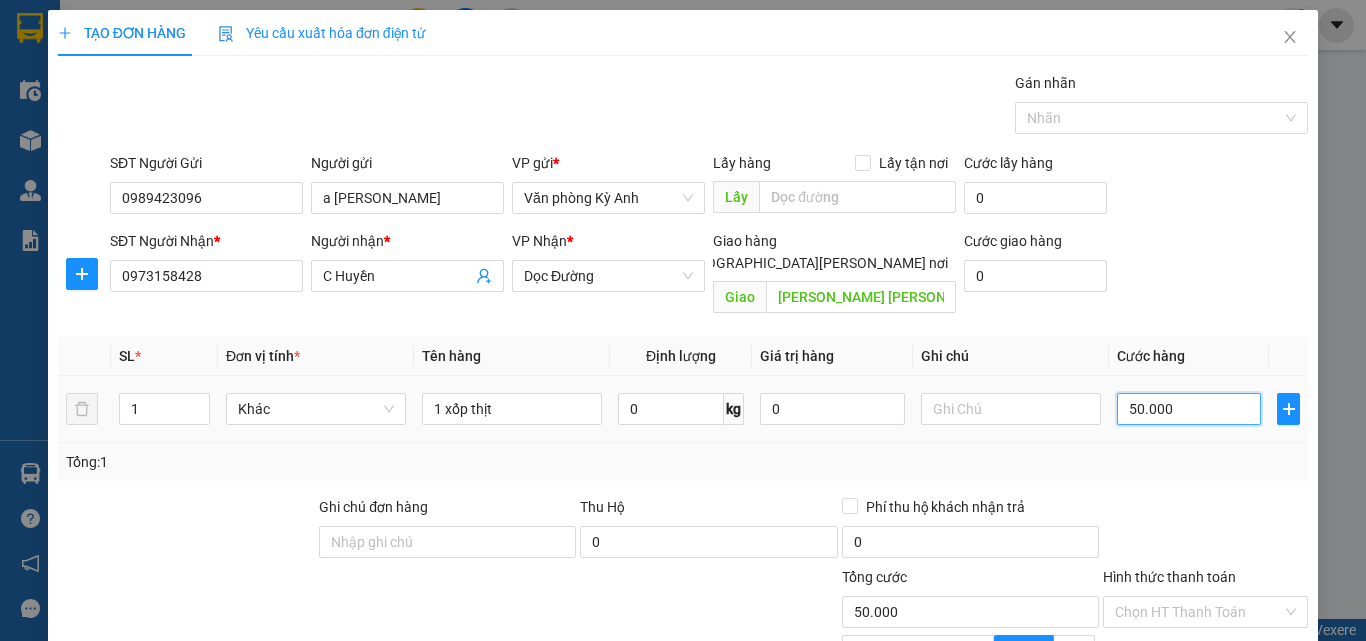 scroll, scrollTop: 201, scrollLeft: 0, axis: vertical 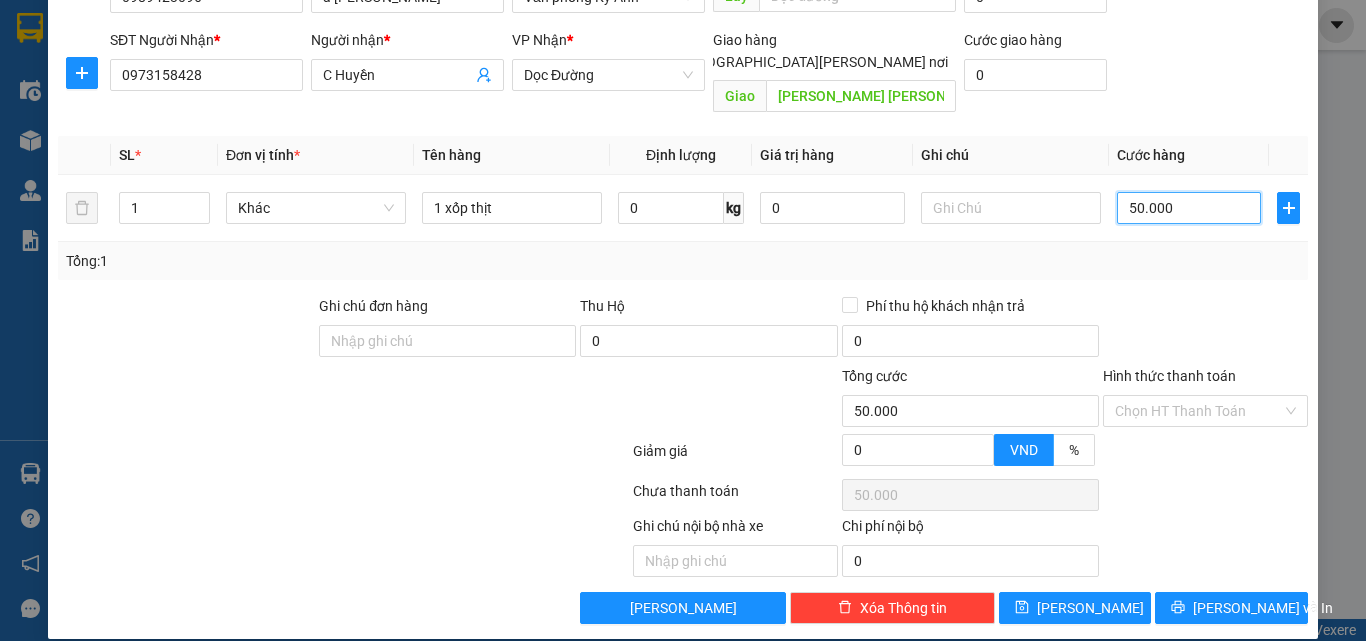 type on "50.000" 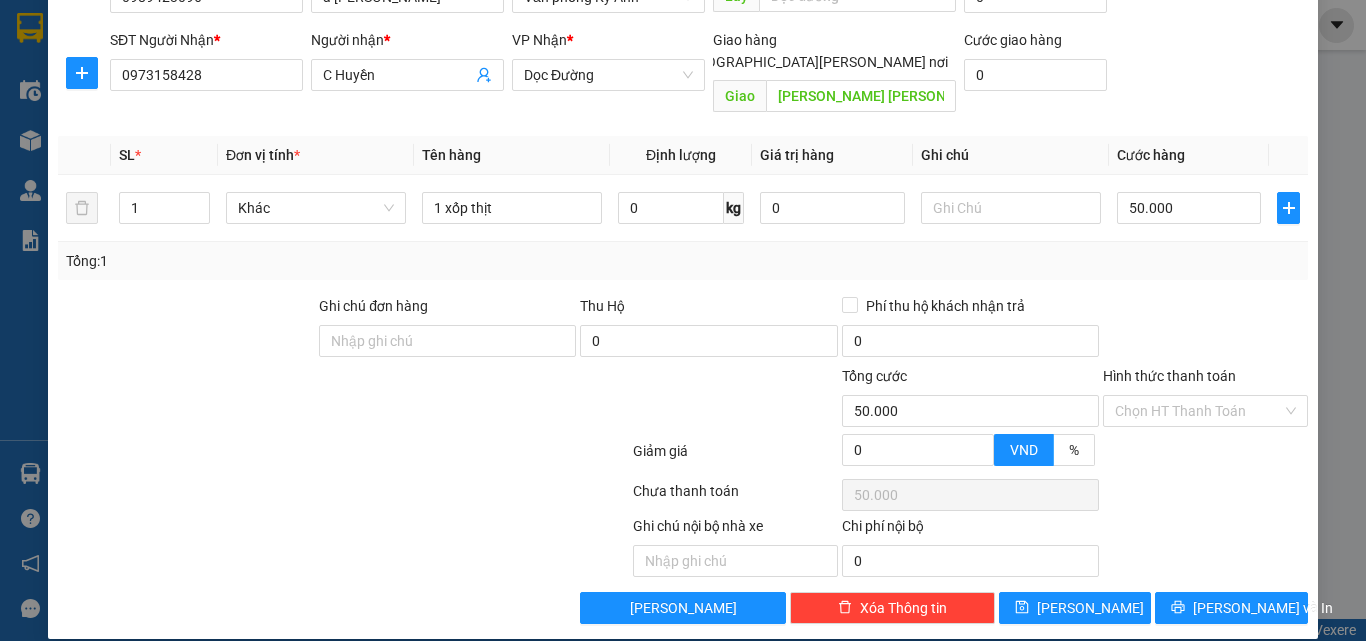 click on "Hình thức thanh toán" at bounding box center [1205, 380] 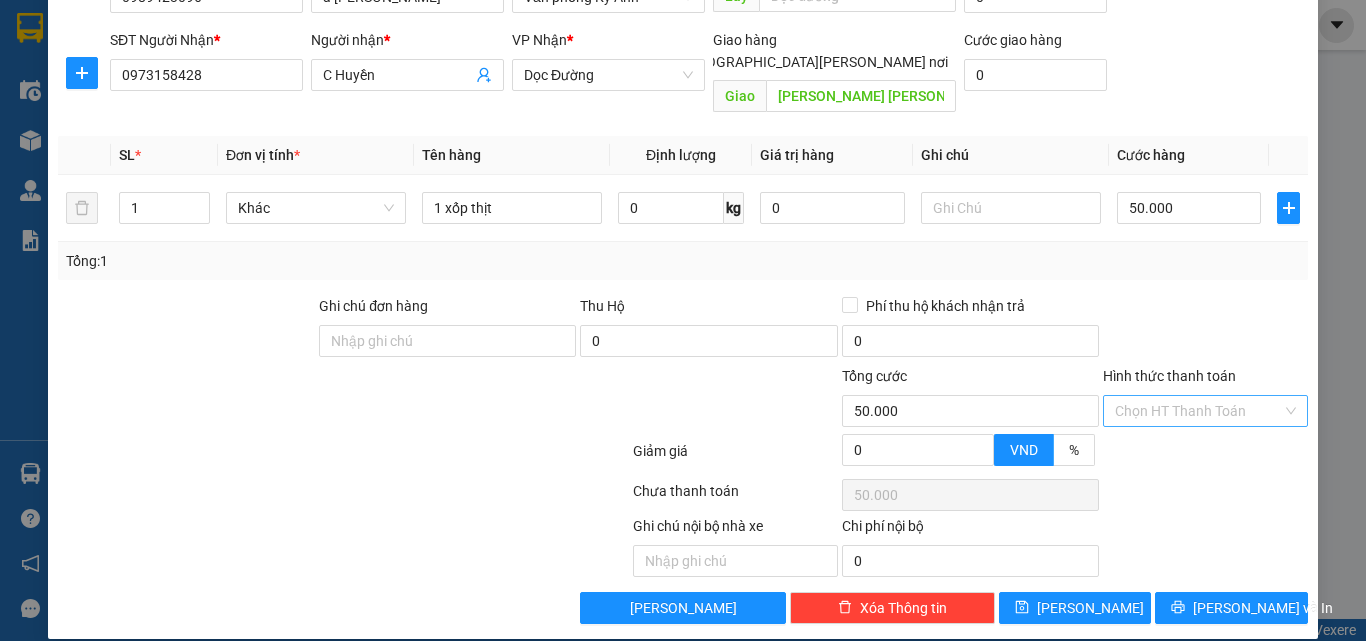 drag, startPoint x: 1205, startPoint y: 369, endPoint x: 1210, endPoint y: 388, distance: 19.646883 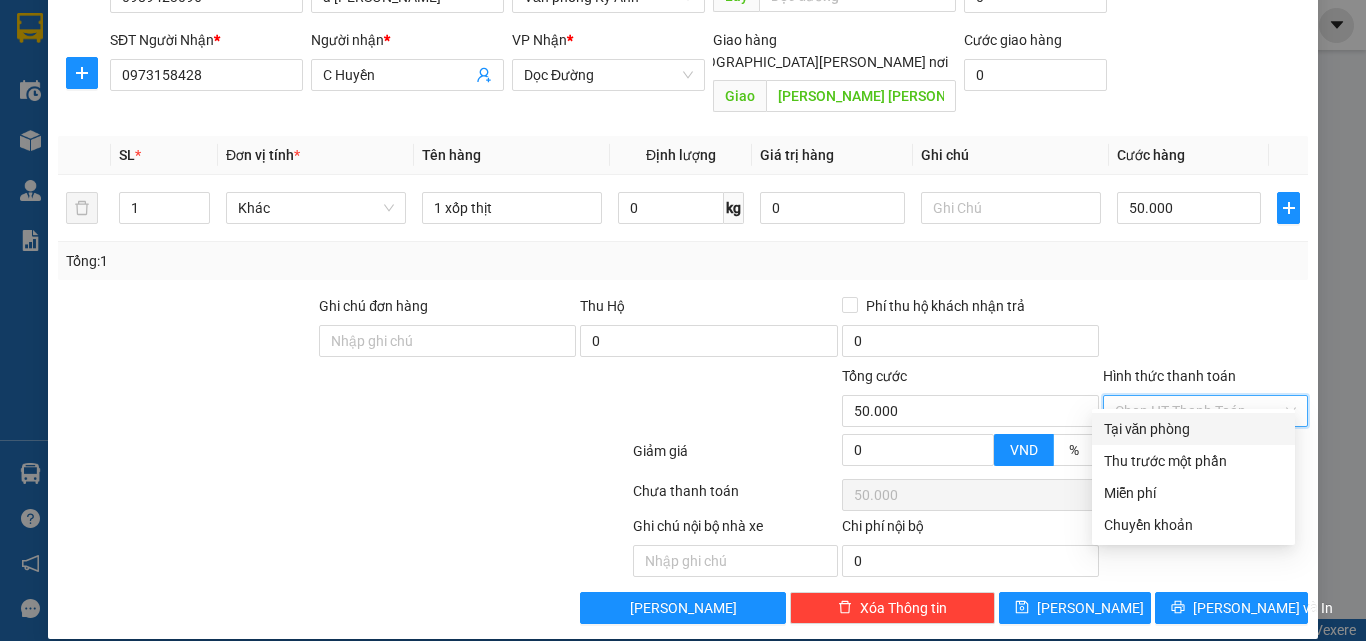 click on "Tại văn phòng" at bounding box center [1193, 429] 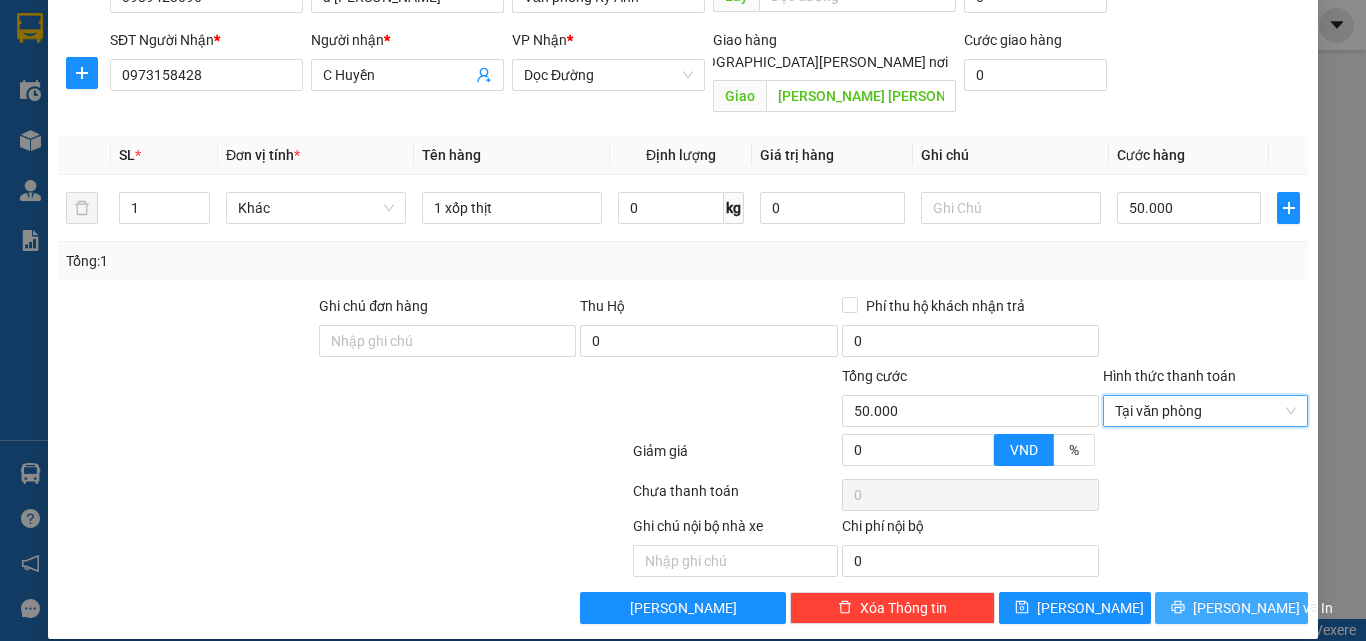 click on "[PERSON_NAME] và In" at bounding box center [1263, 608] 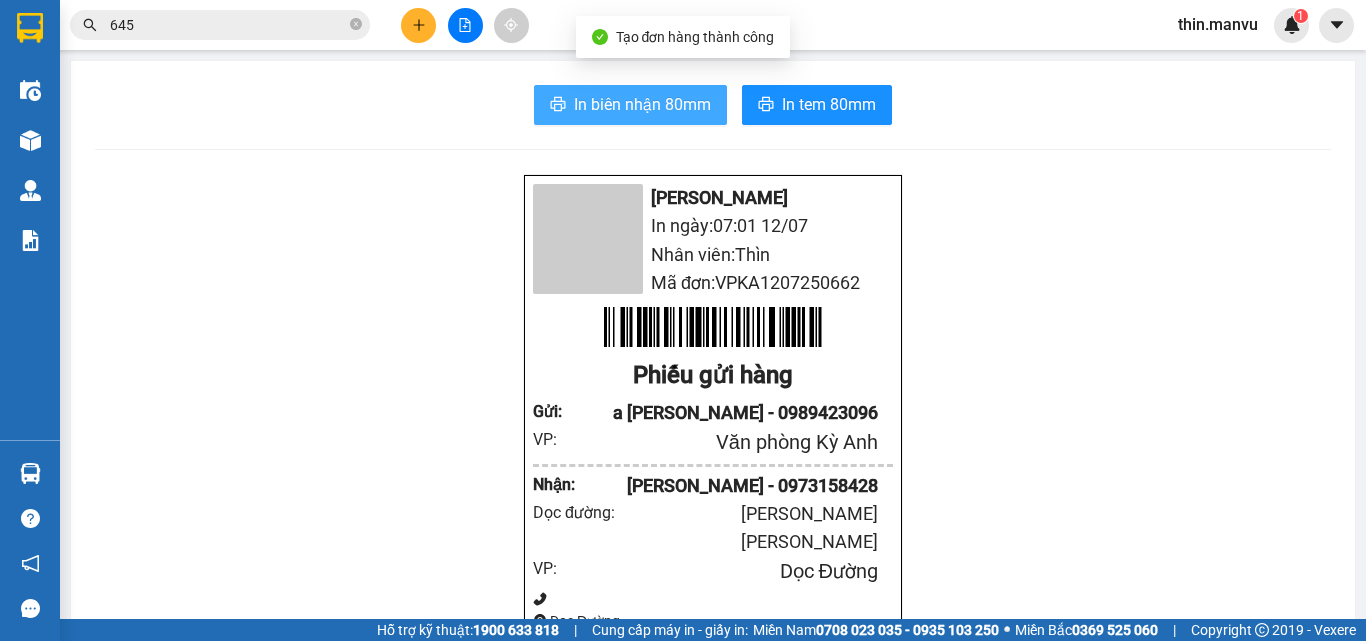 click on "In biên nhận 80mm" at bounding box center [642, 104] 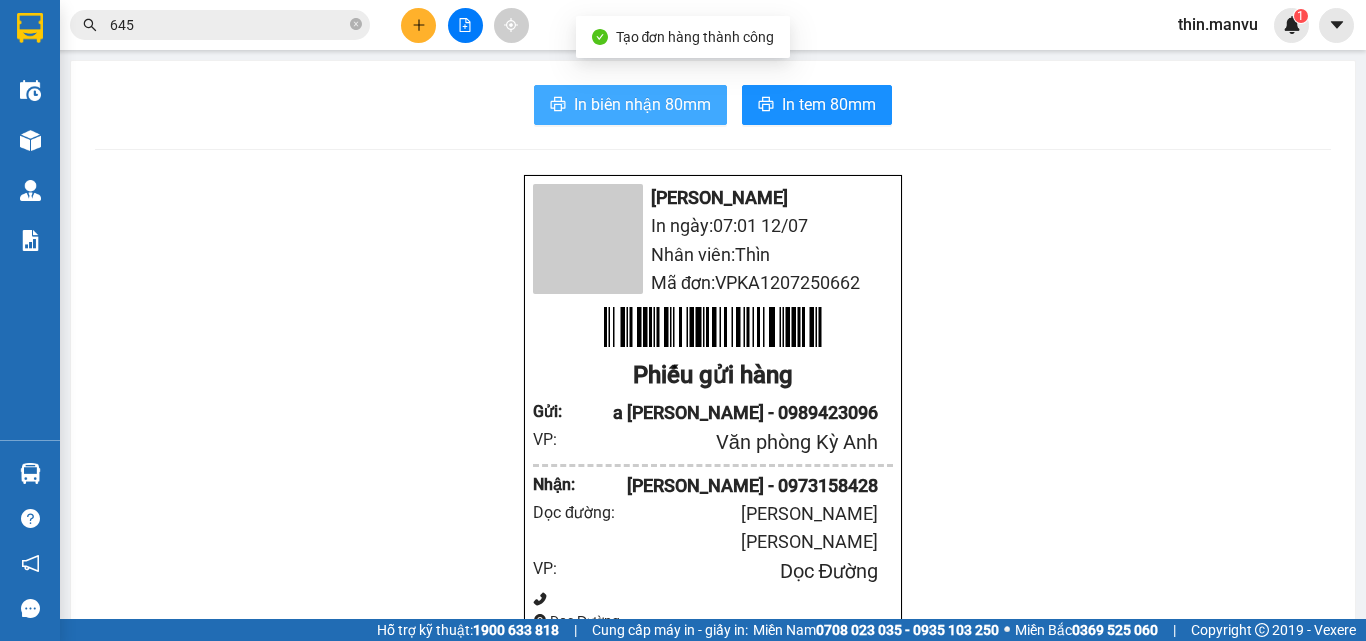 scroll, scrollTop: 0, scrollLeft: 0, axis: both 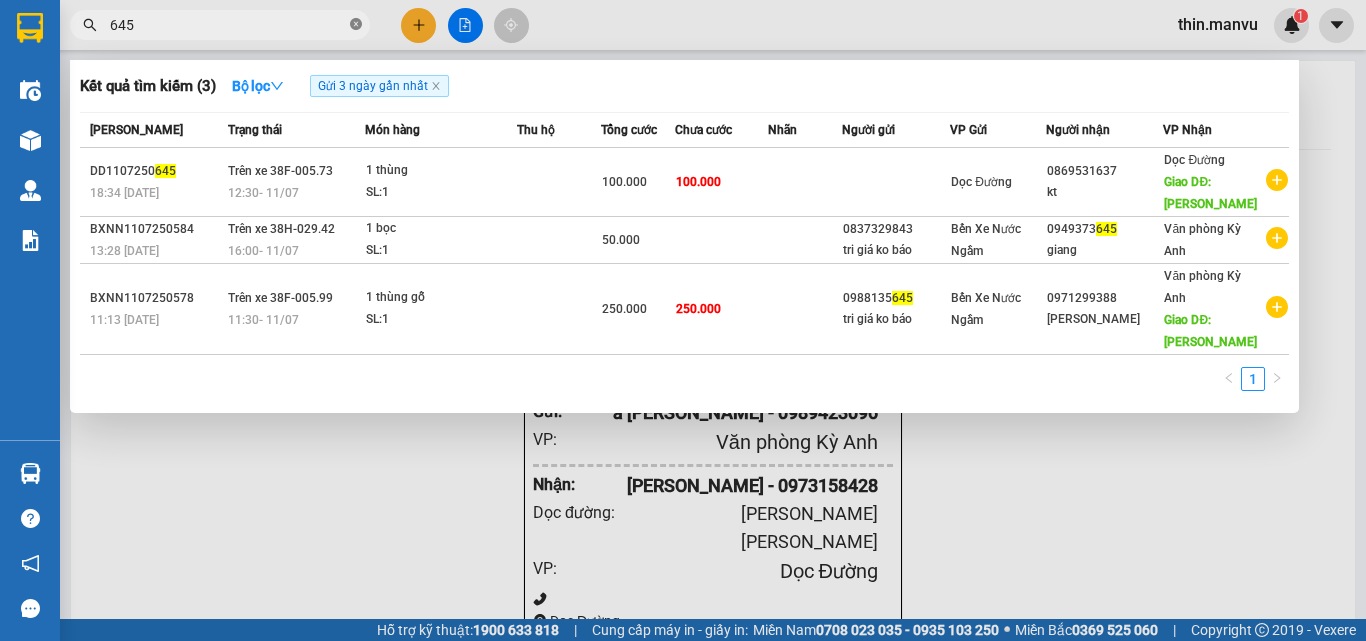 click 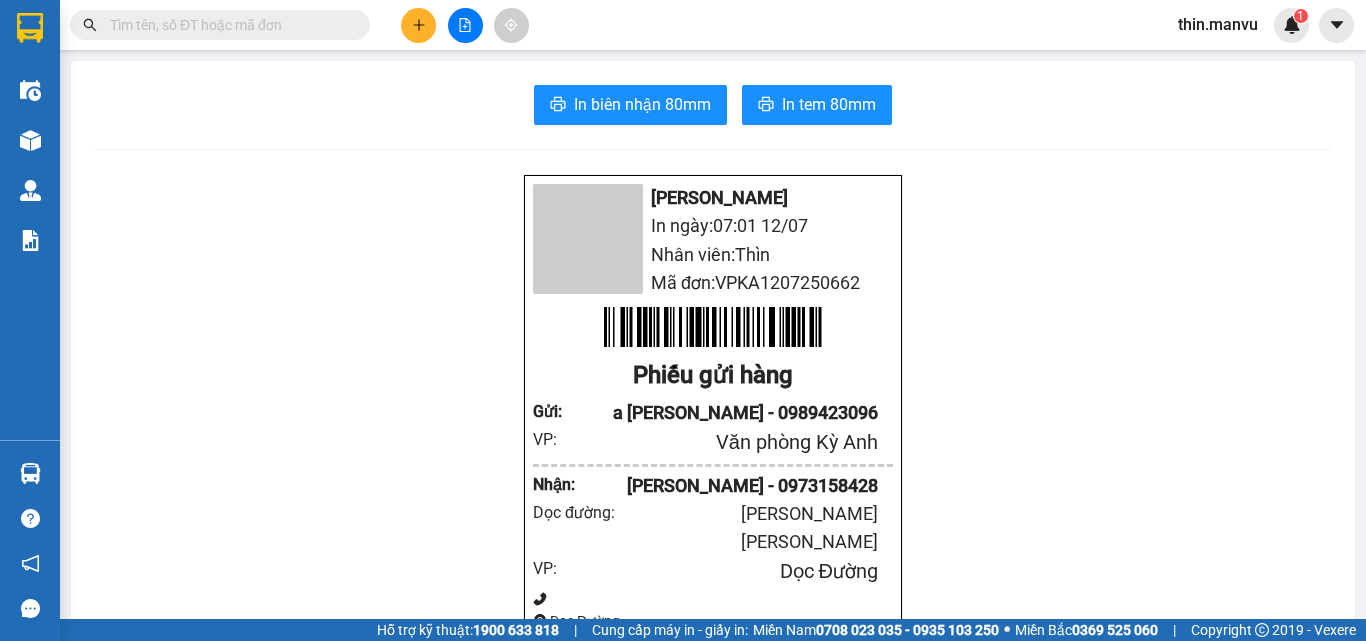 click at bounding box center [228, 25] 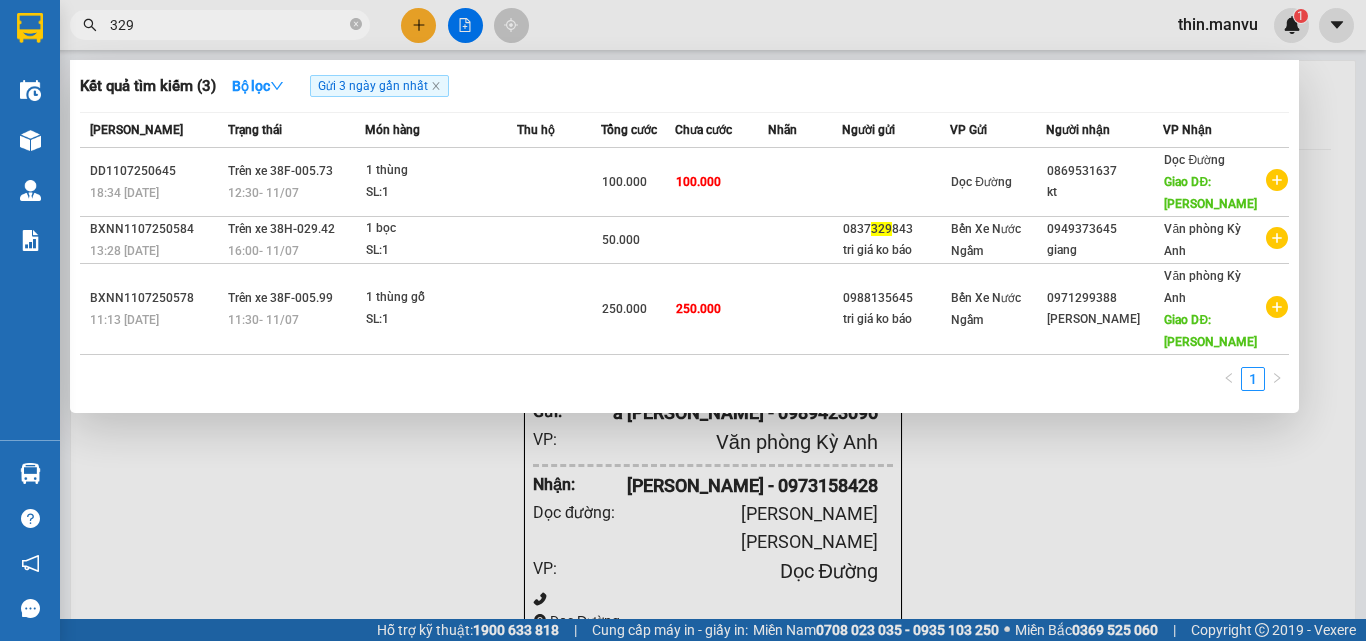 type on "3296" 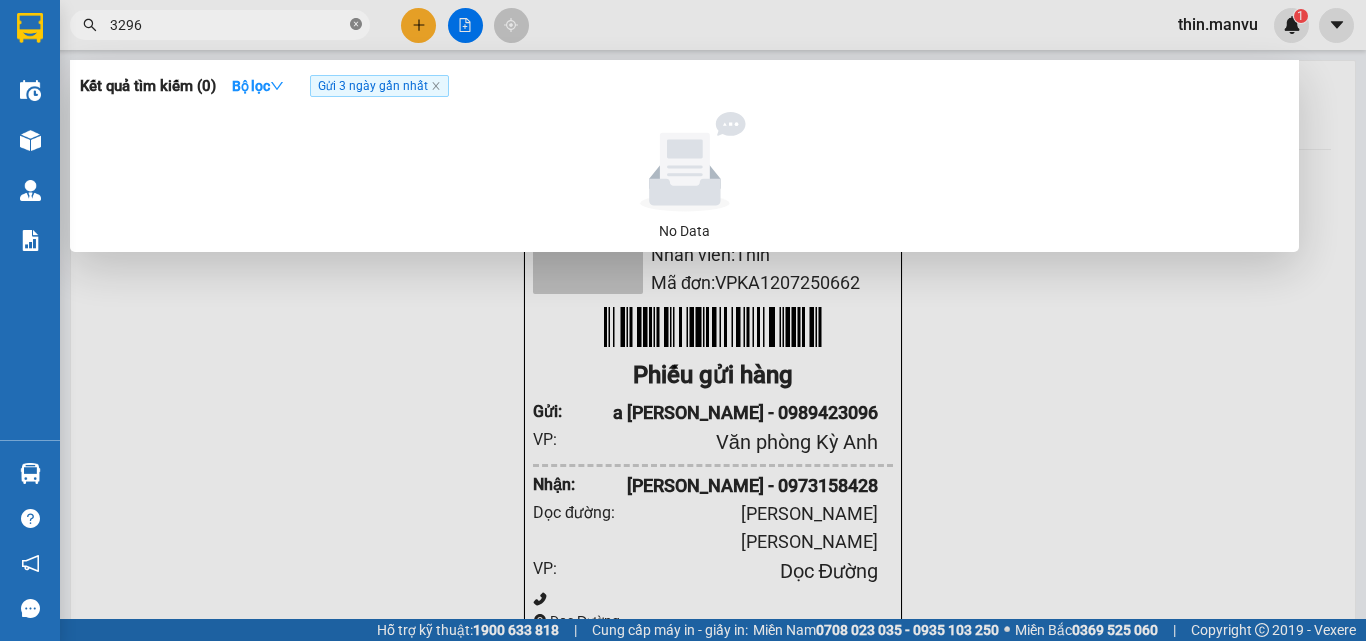 click at bounding box center (356, 25) 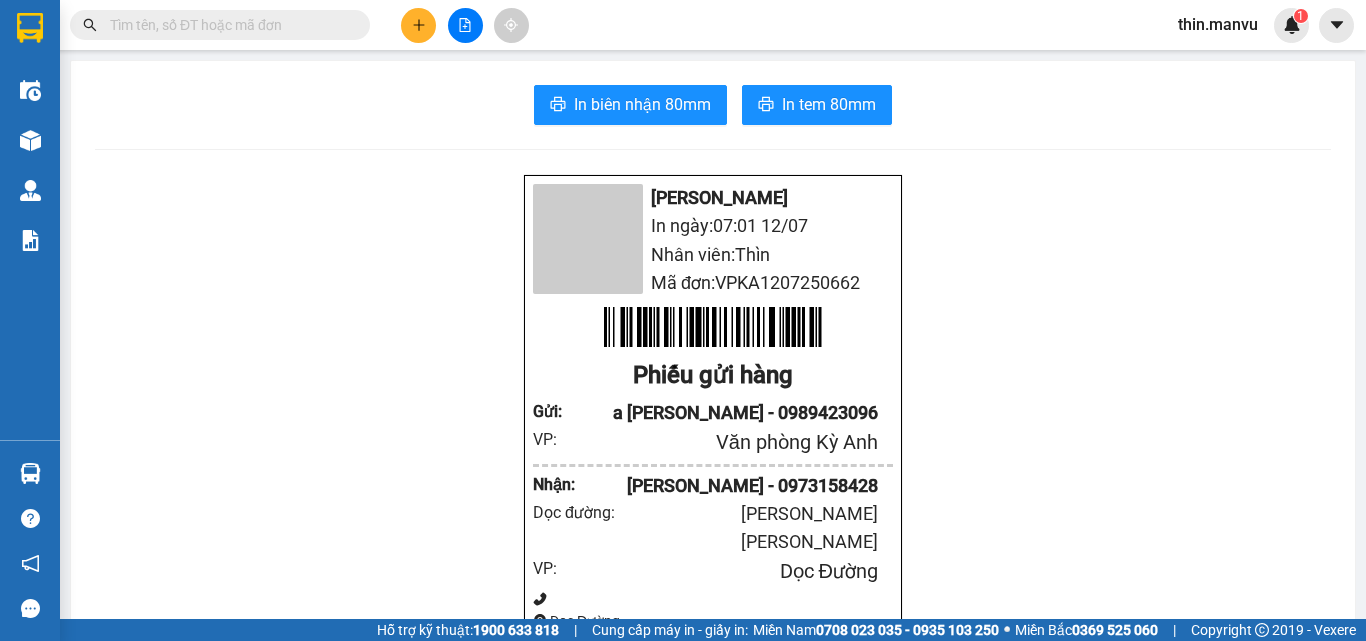 click at bounding box center [228, 25] 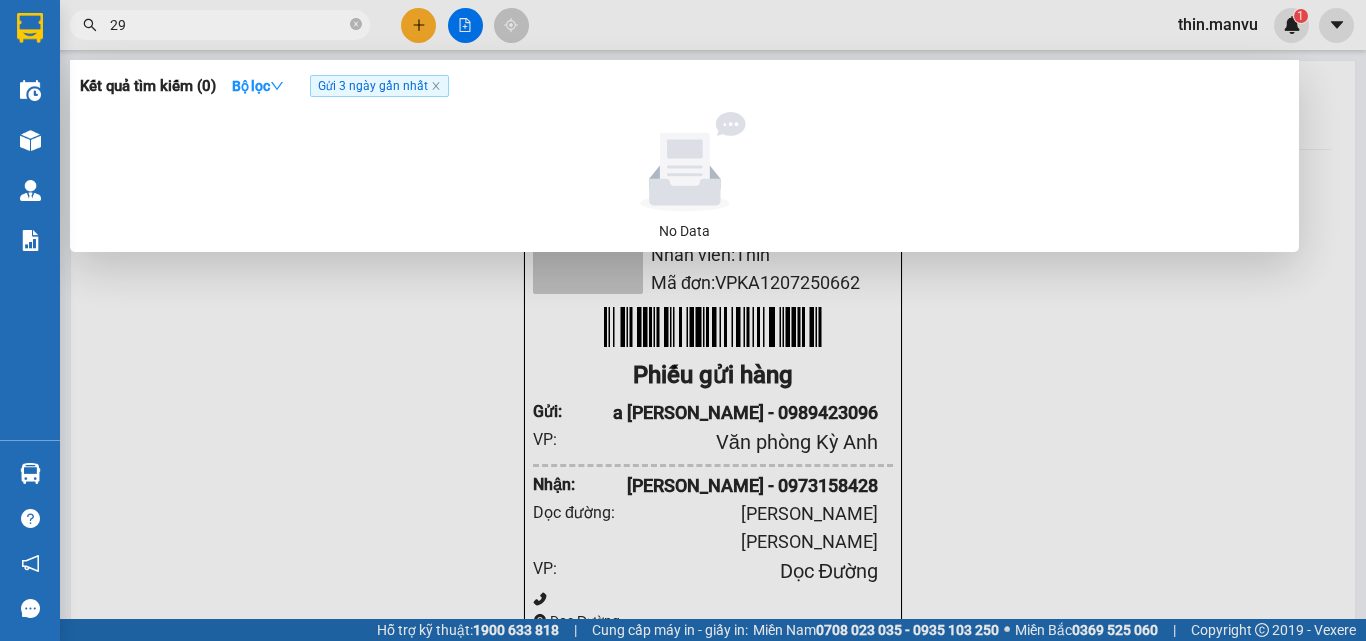type on "296" 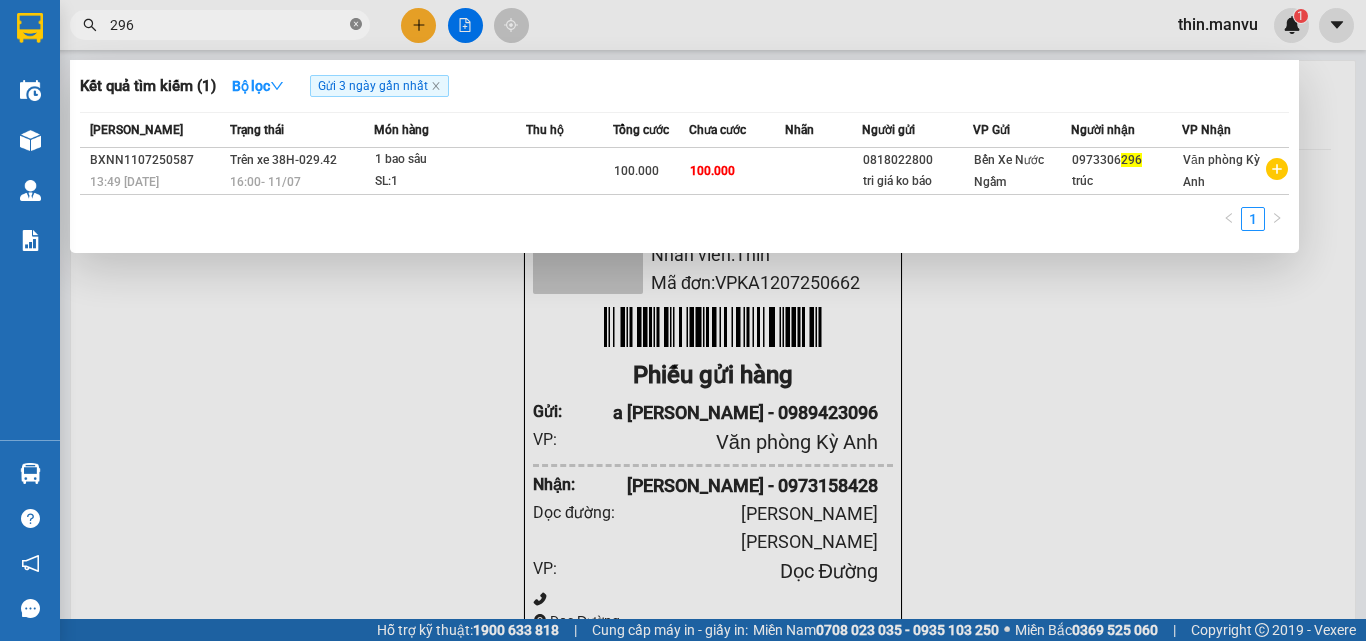 click 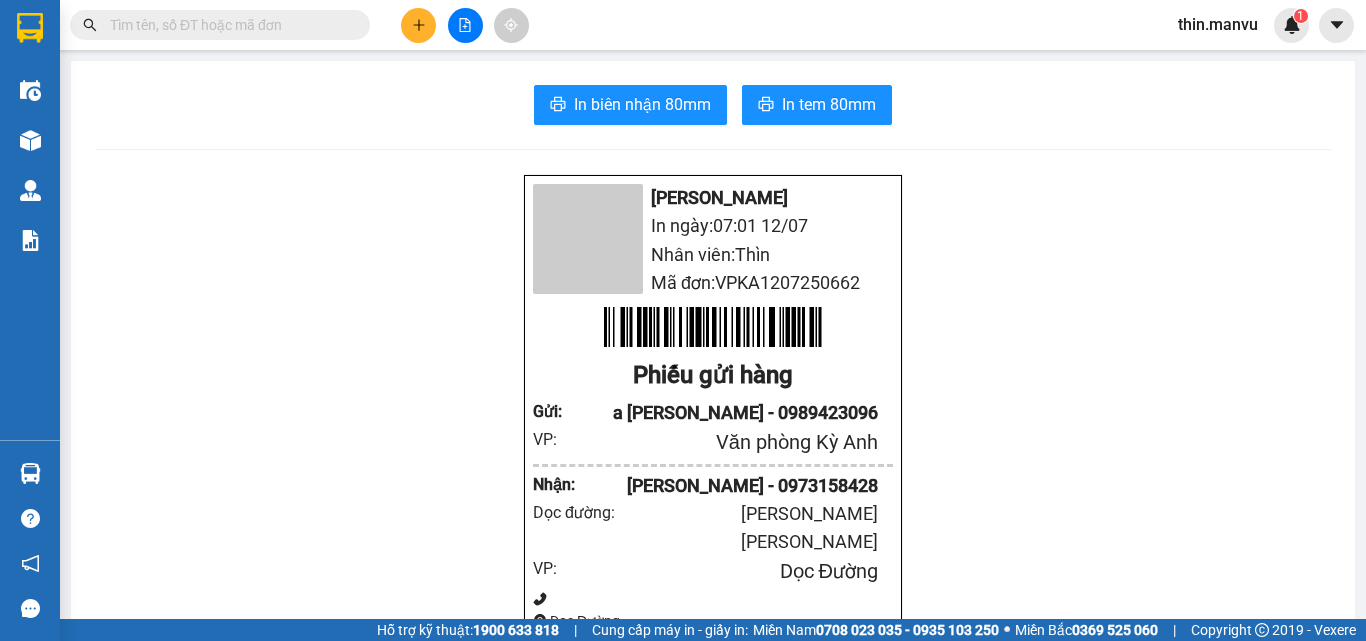 click at bounding box center (228, 25) 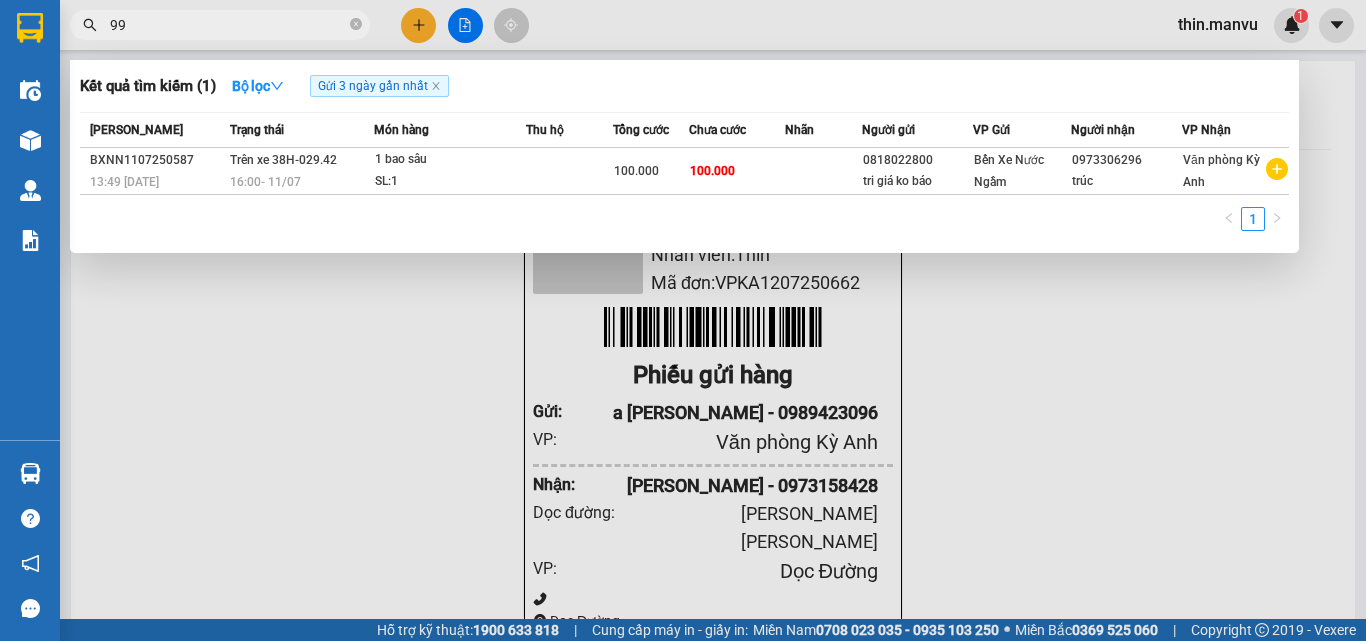 type on "999" 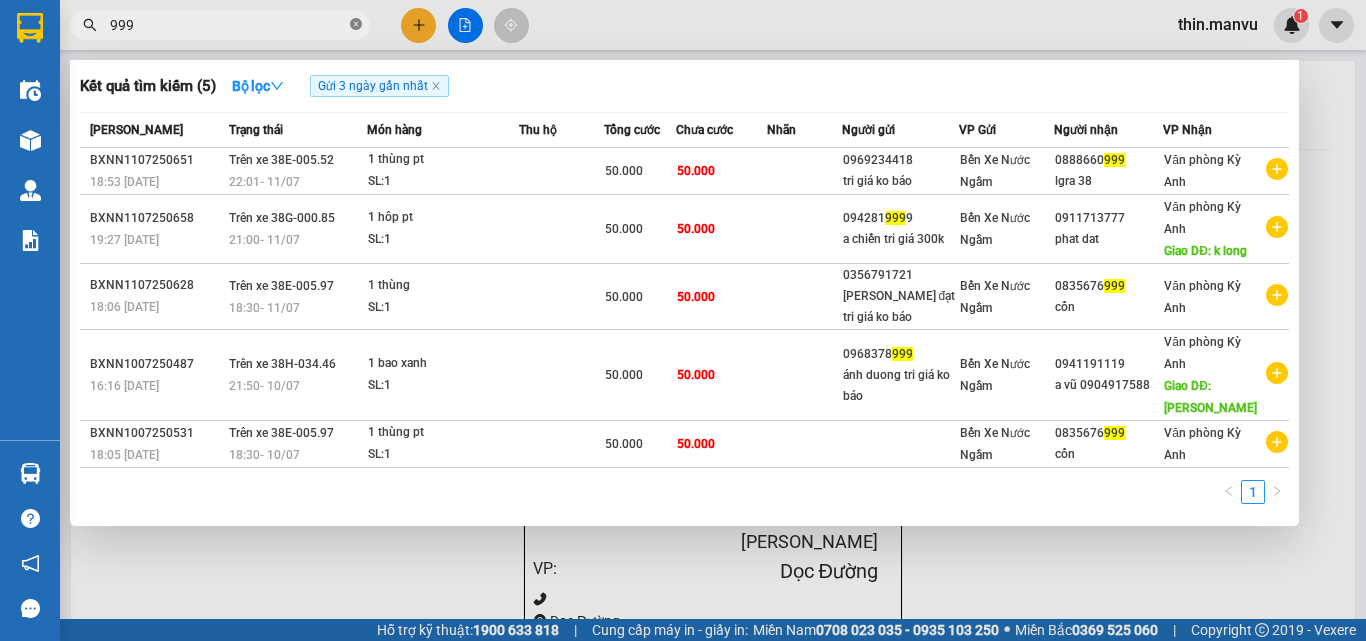 click 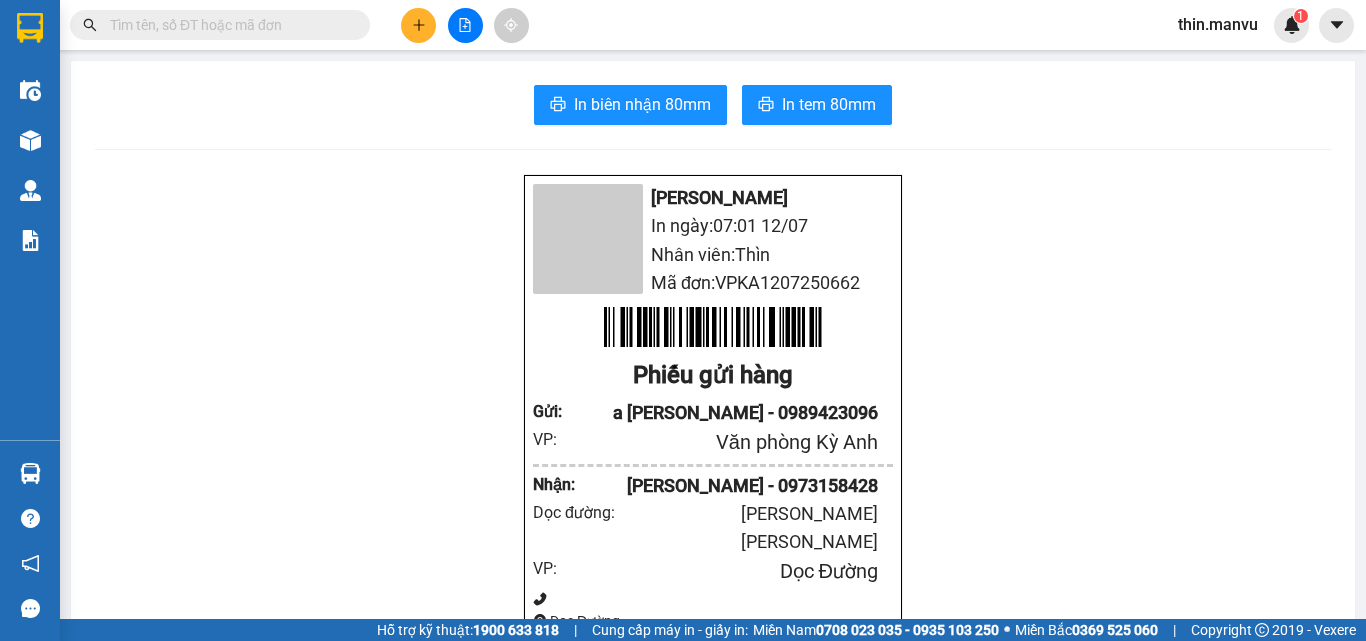 click at bounding box center (220, 25) 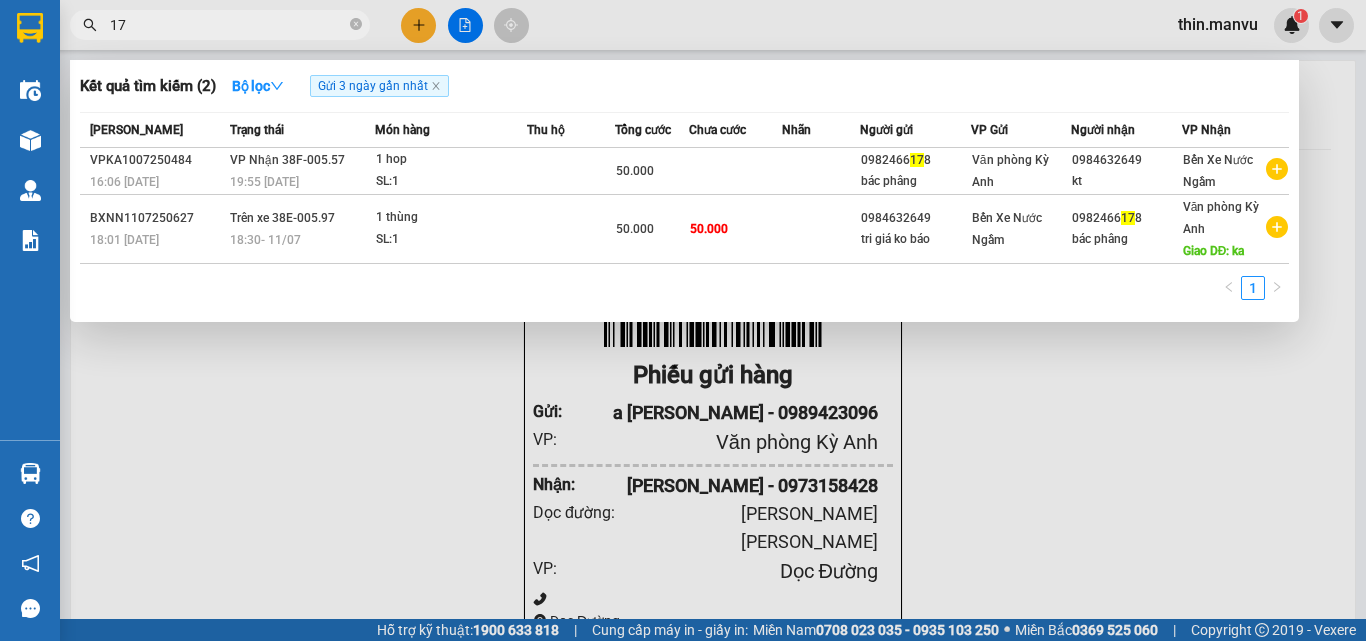 type on "1" 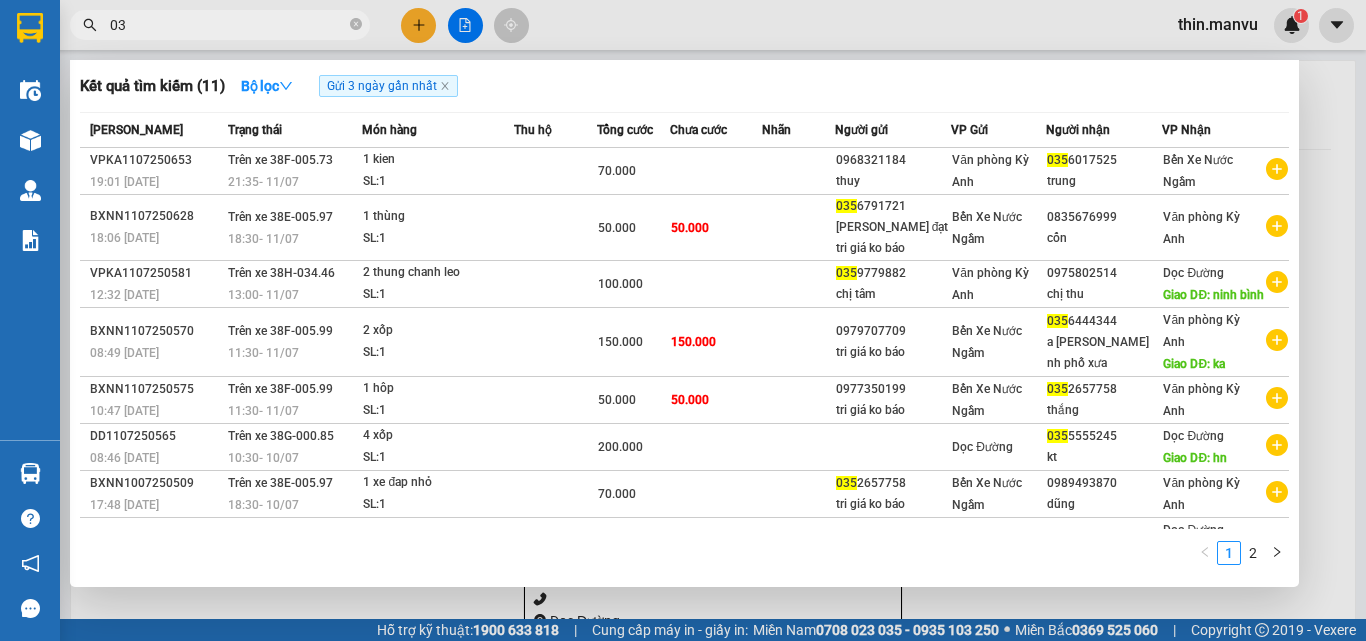 type on "0" 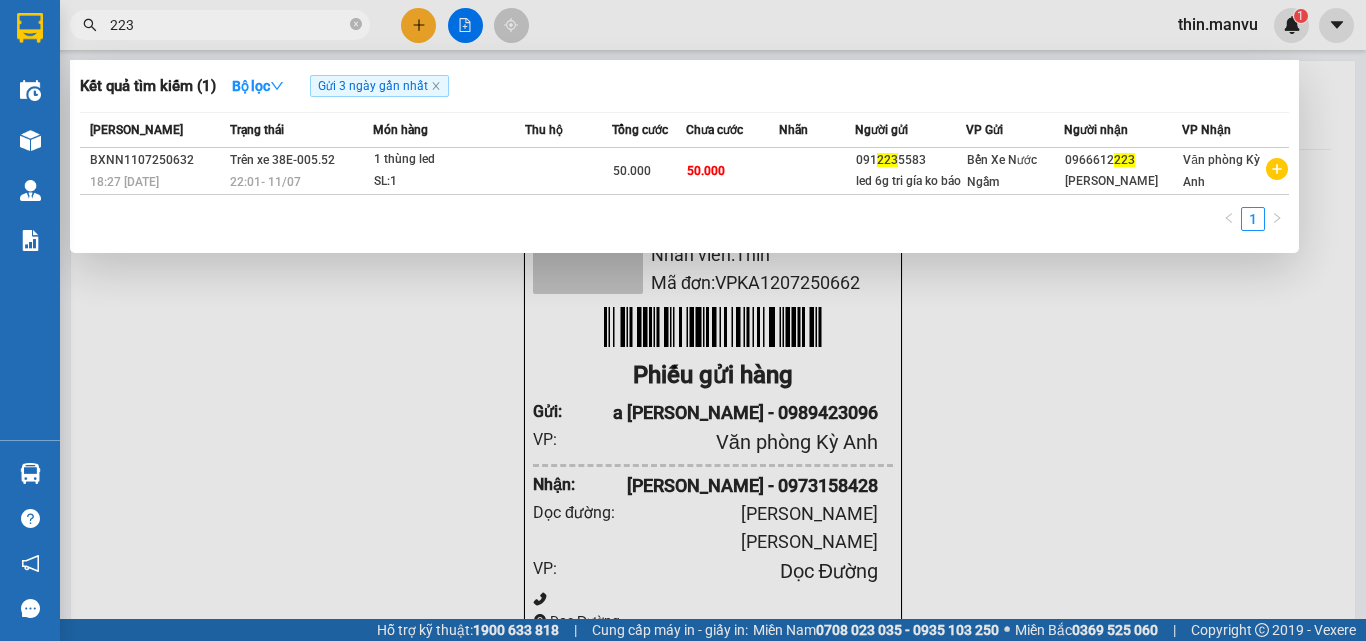 type on "223" 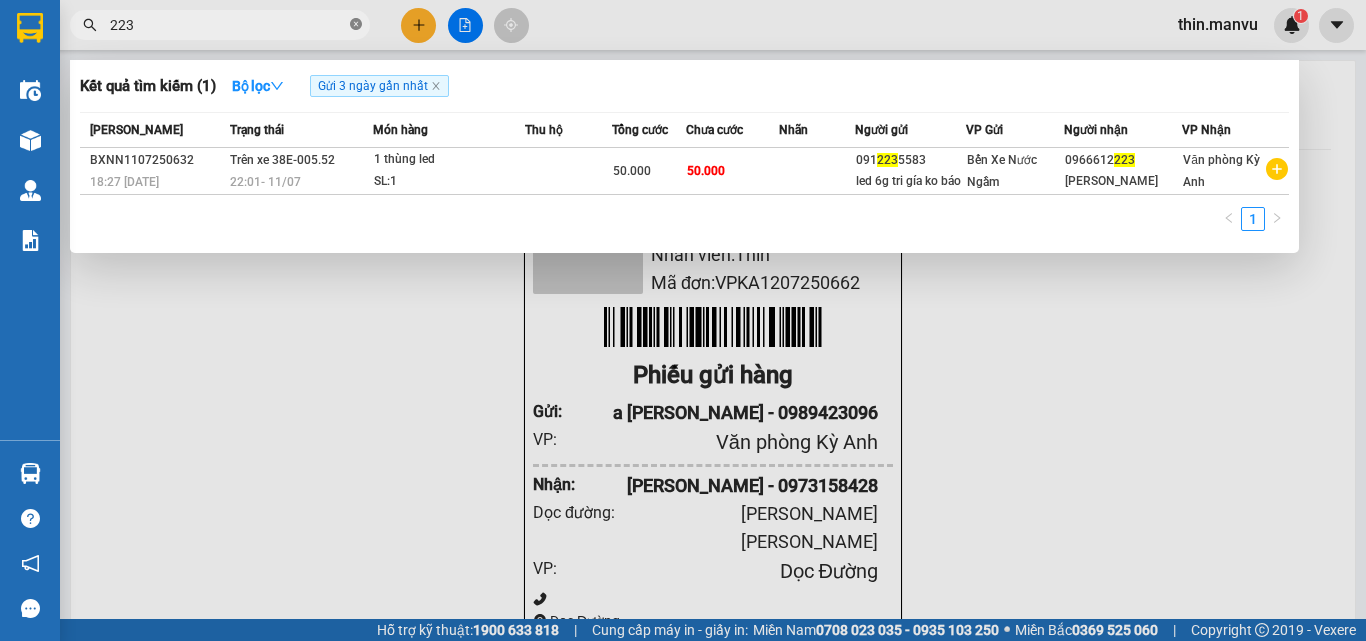 click 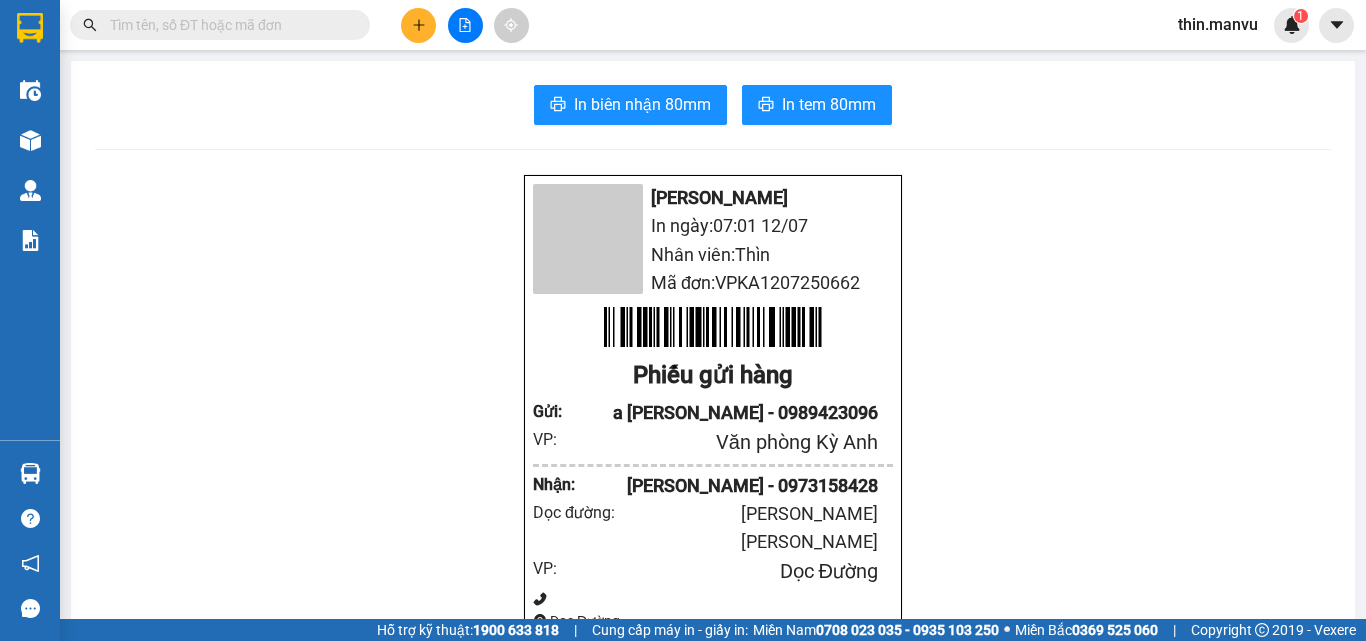 click at bounding box center (228, 25) 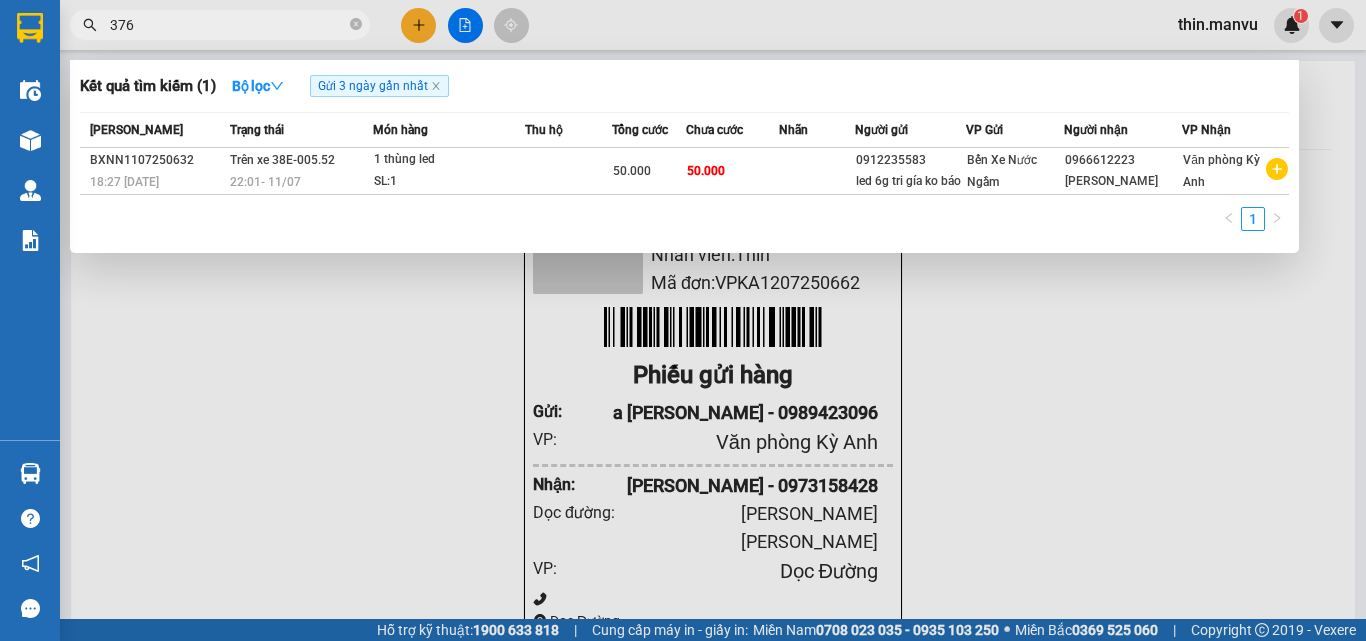 type on "3765" 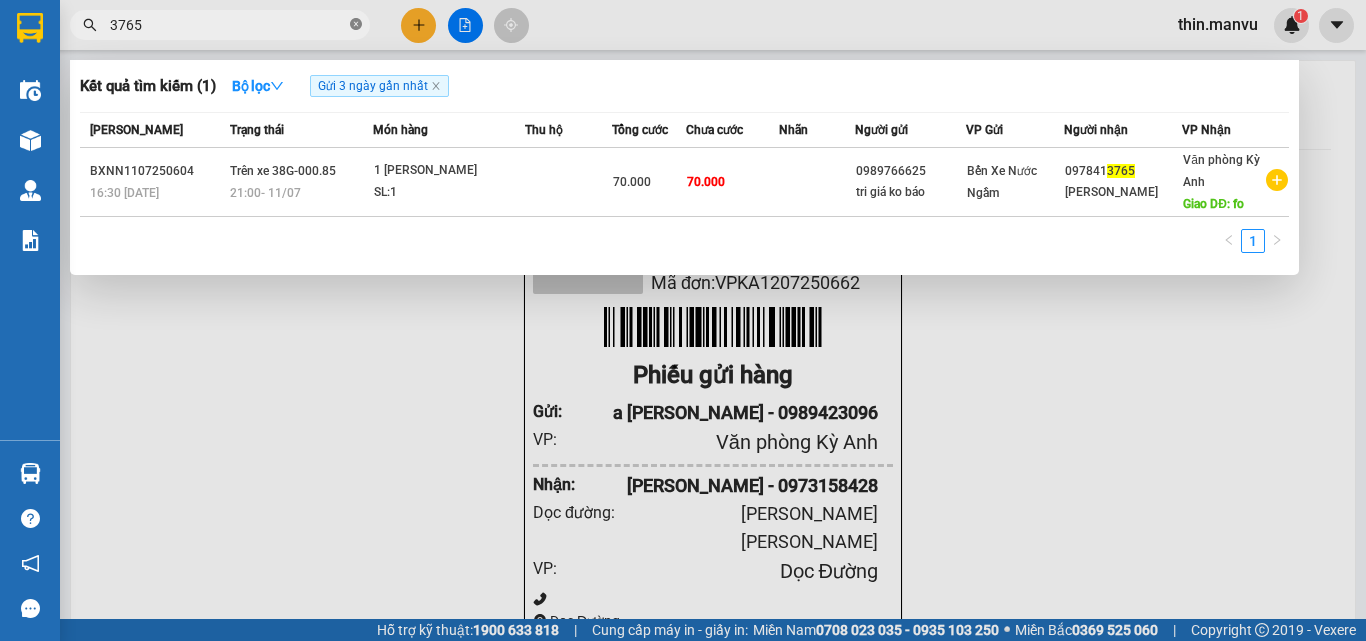 click 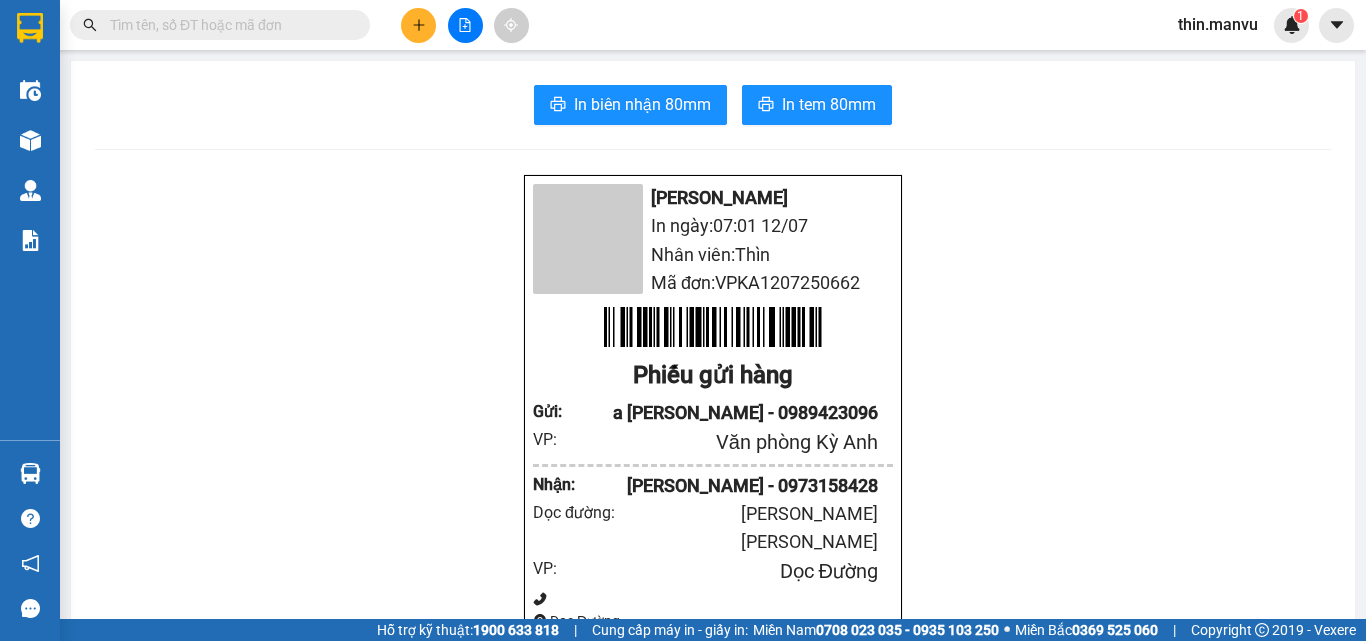 click at bounding box center [228, 25] 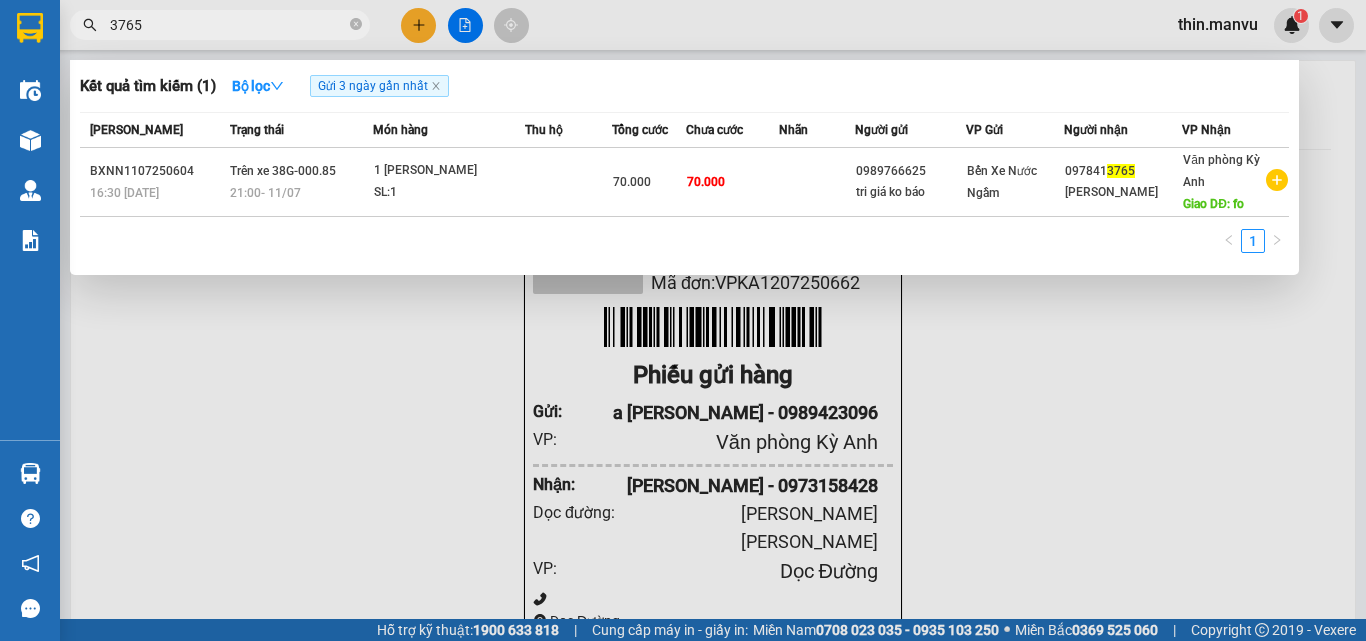 type on "3765" 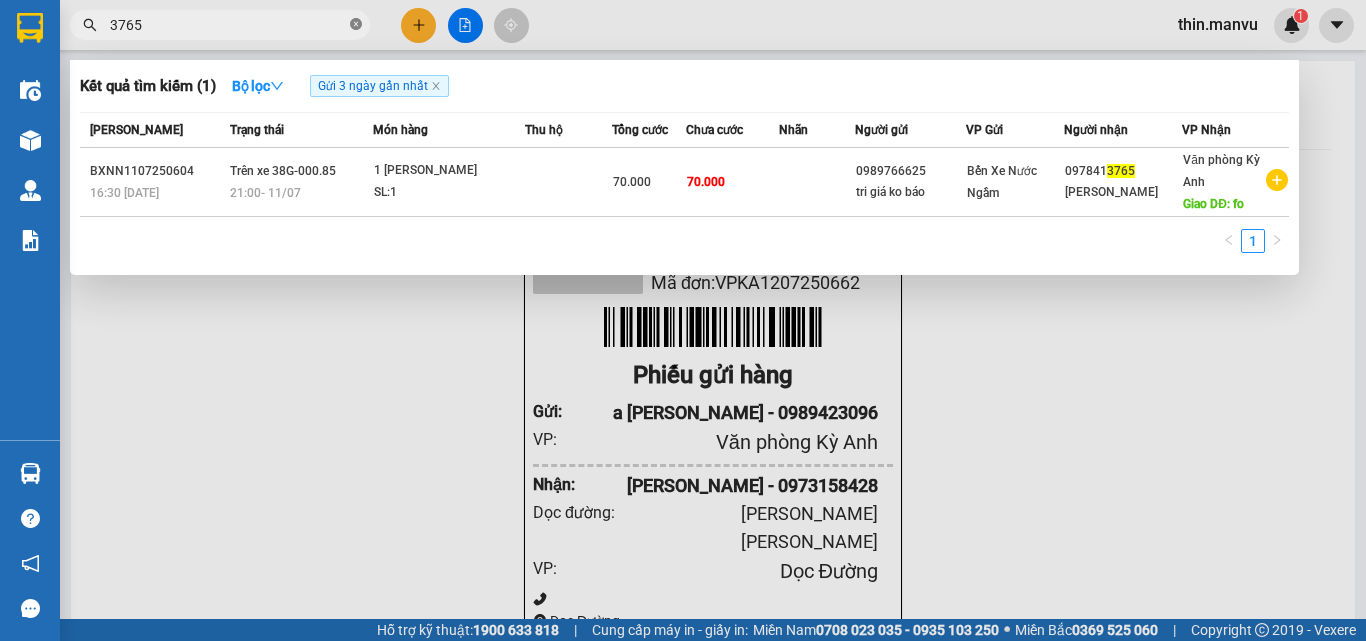 click 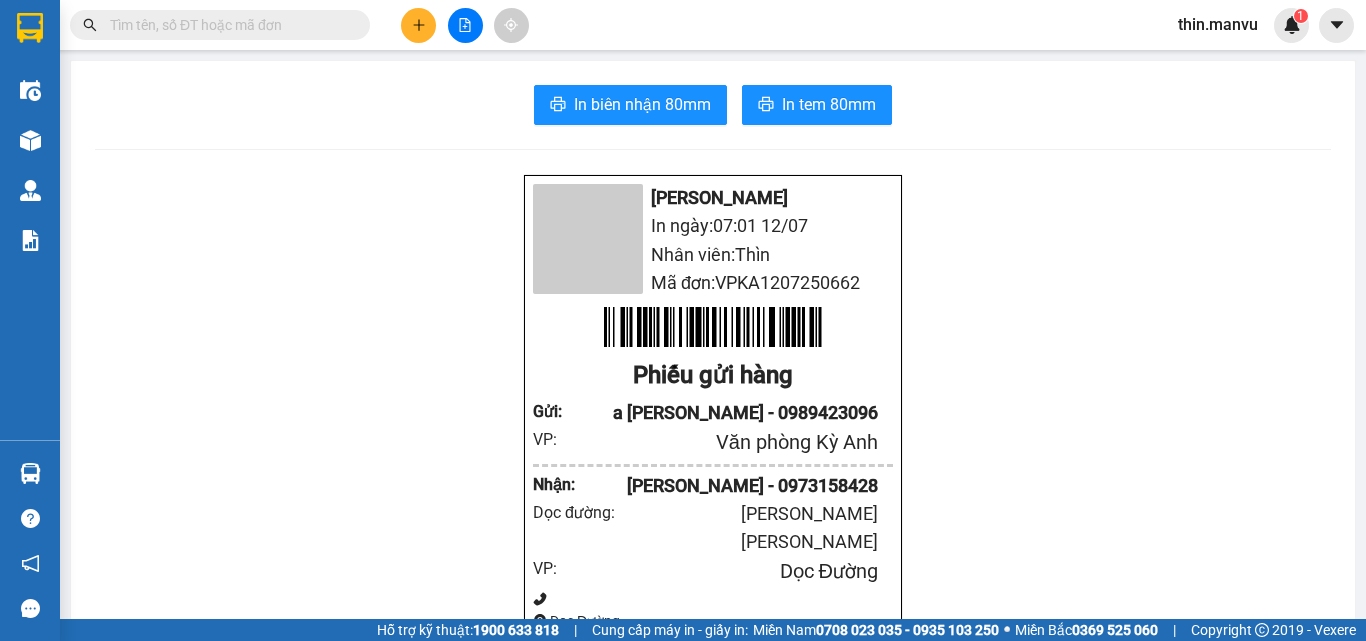 click at bounding box center (228, 25) 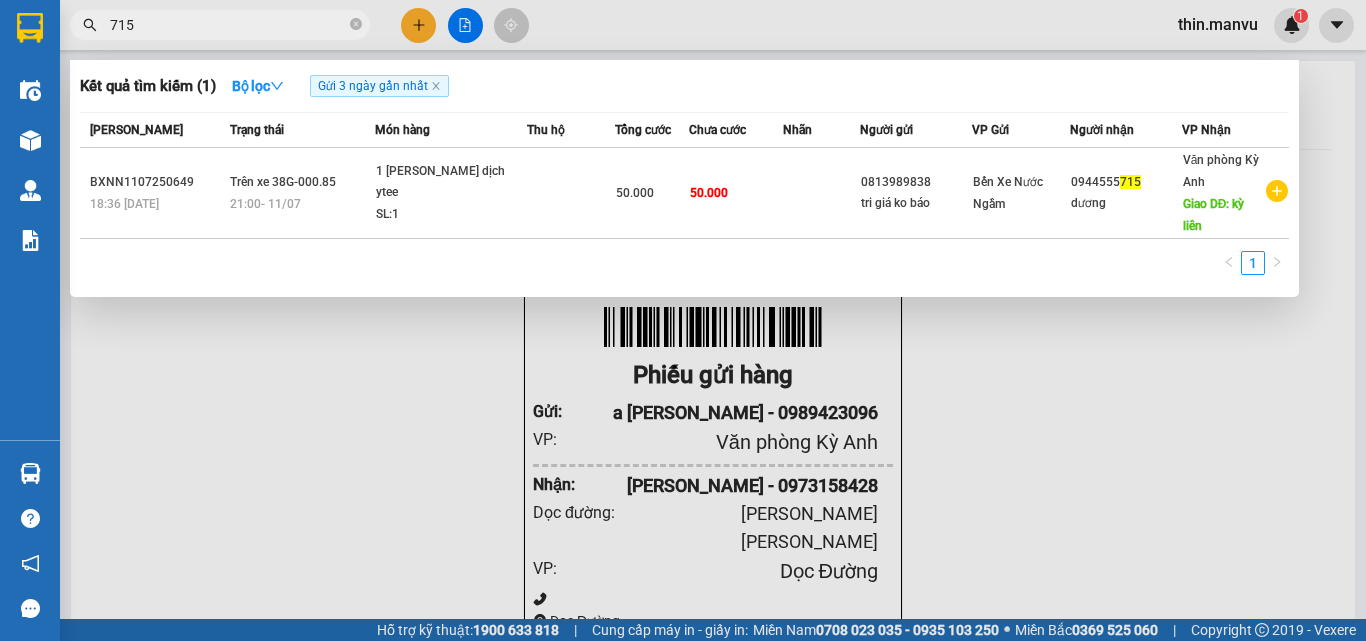 type on "715" 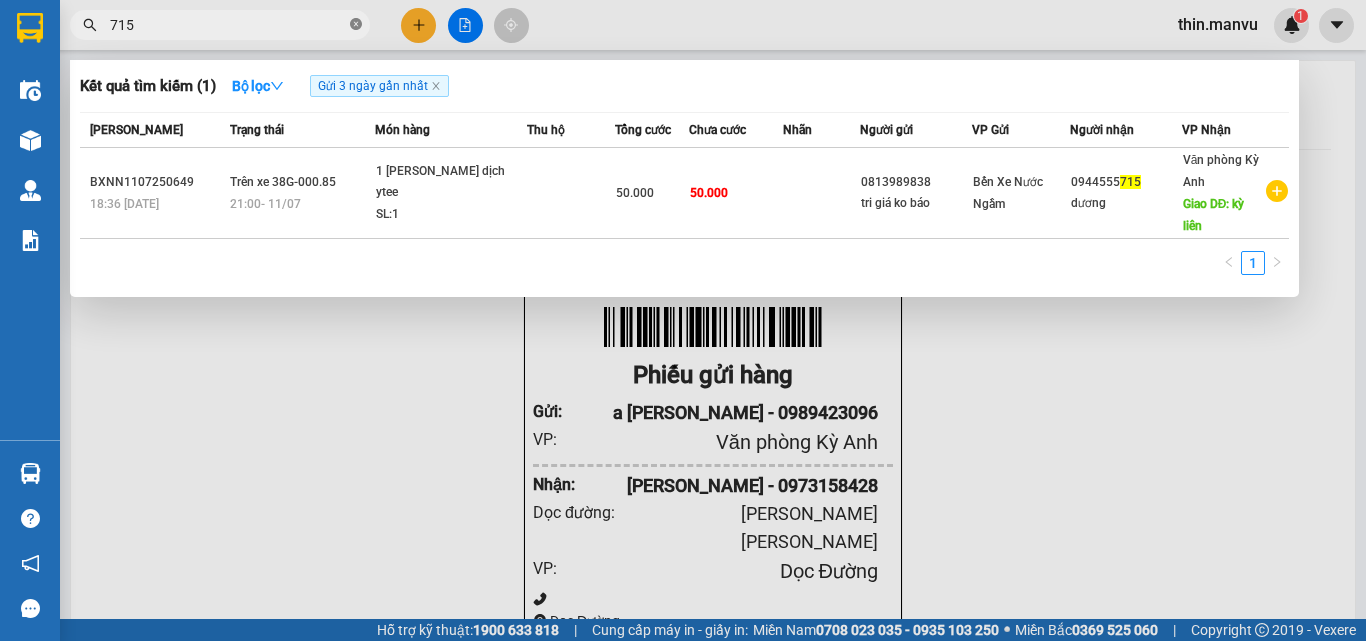 click at bounding box center [356, 25] 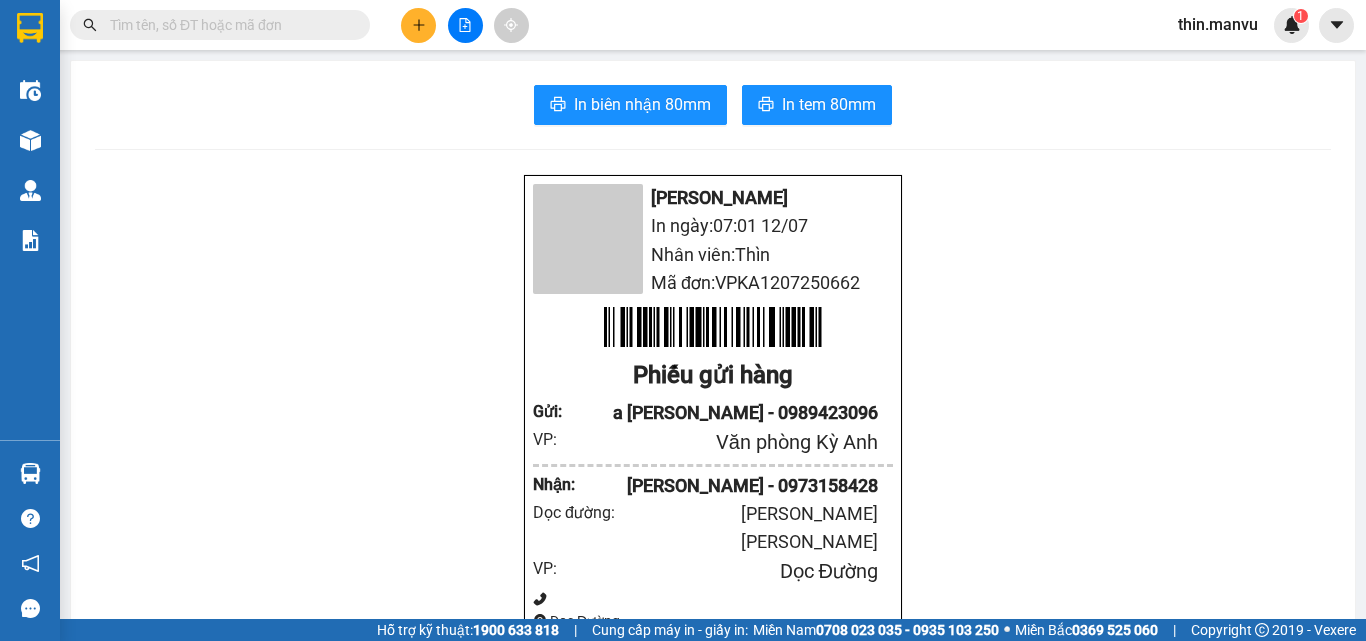 click at bounding box center (228, 25) 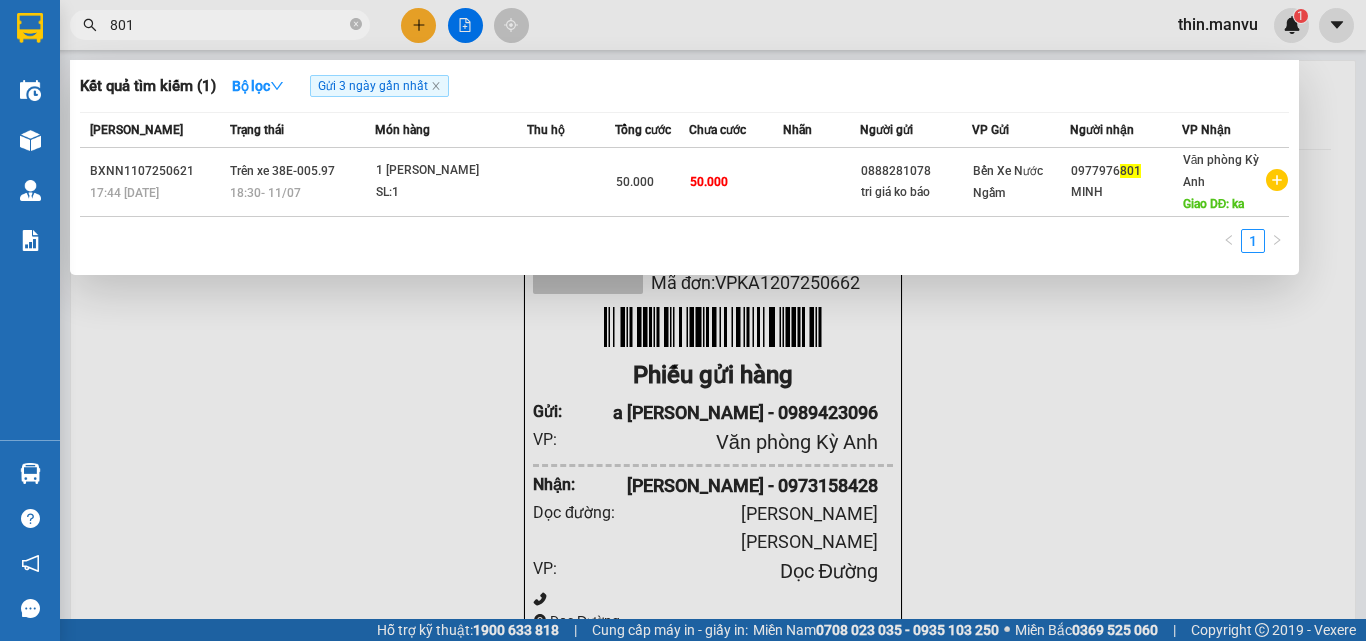 type on "801" 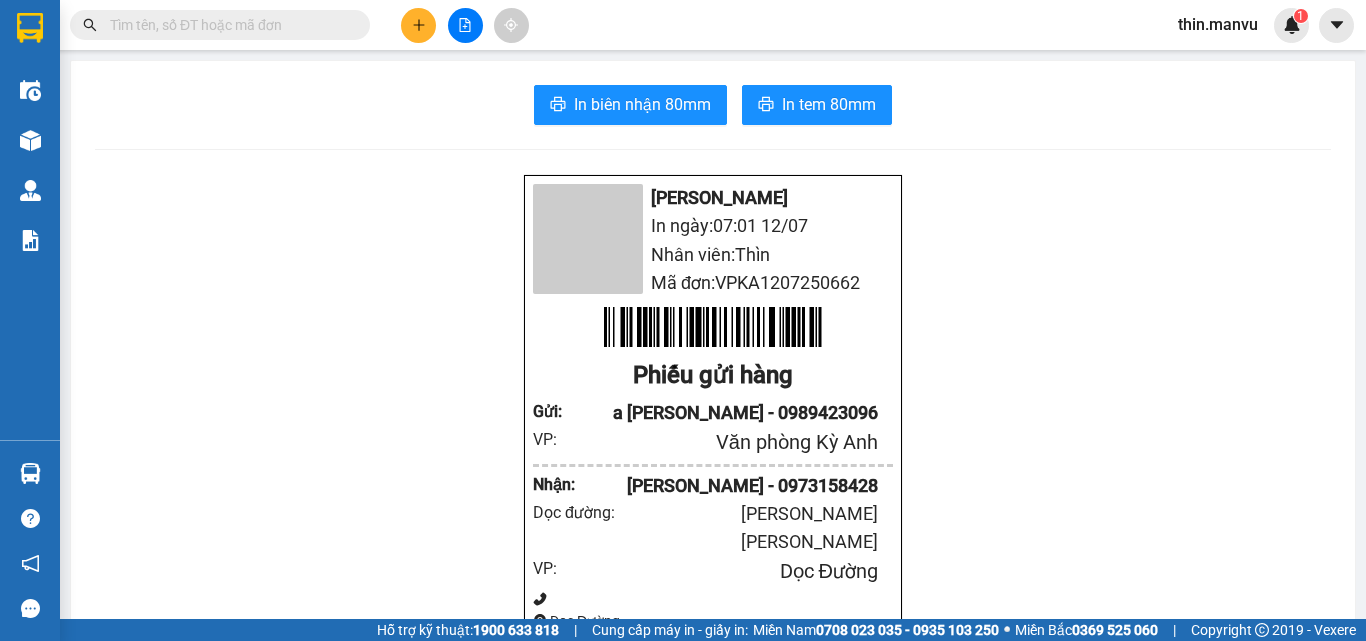 click at bounding box center (228, 25) 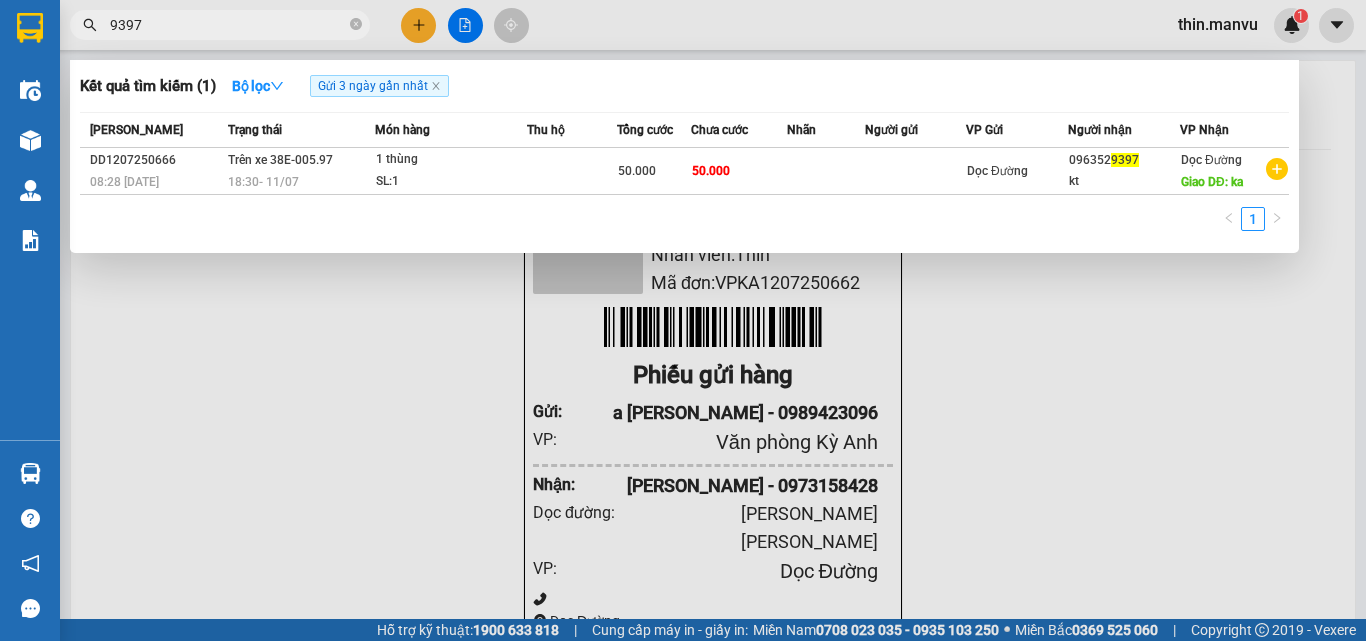 type on "9397" 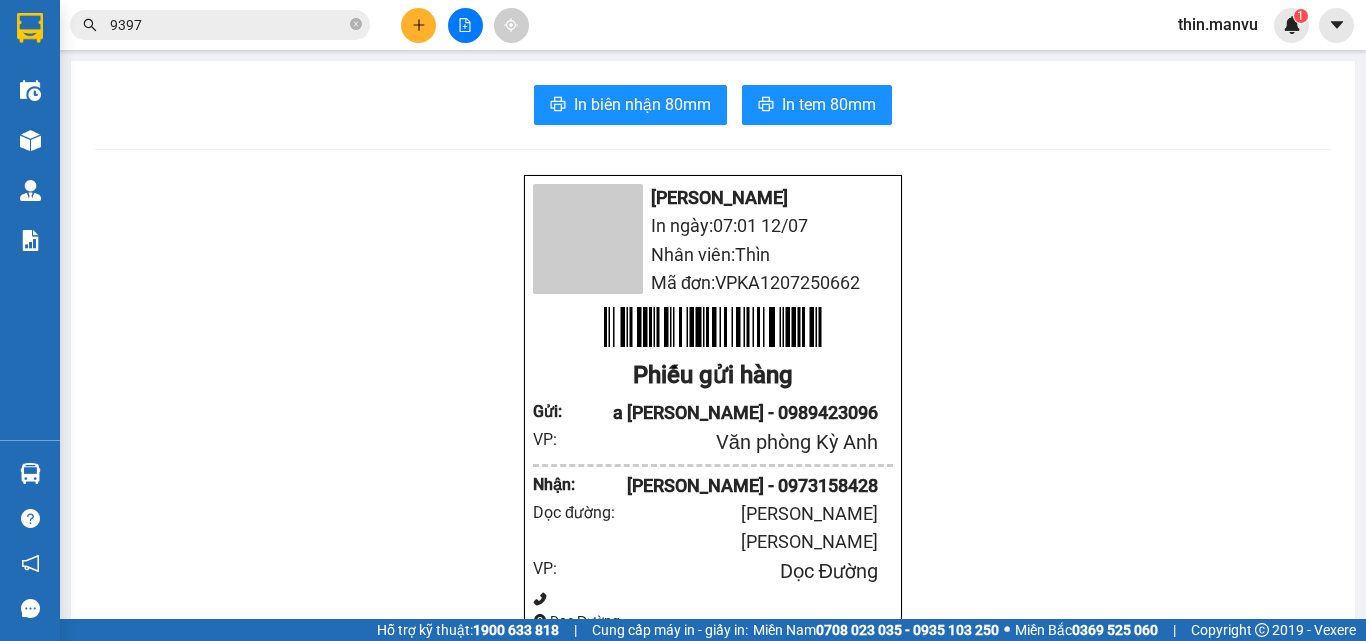 click at bounding box center [418, 25] 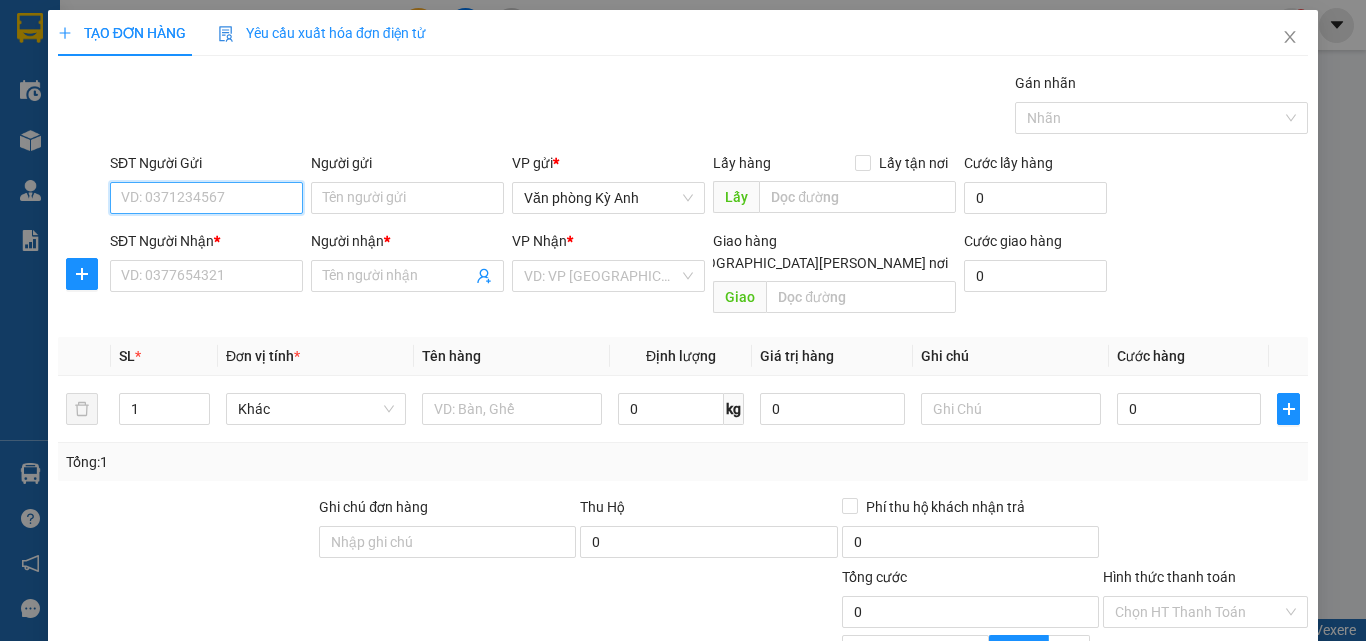click on "SĐT Người Gửi" at bounding box center [206, 198] 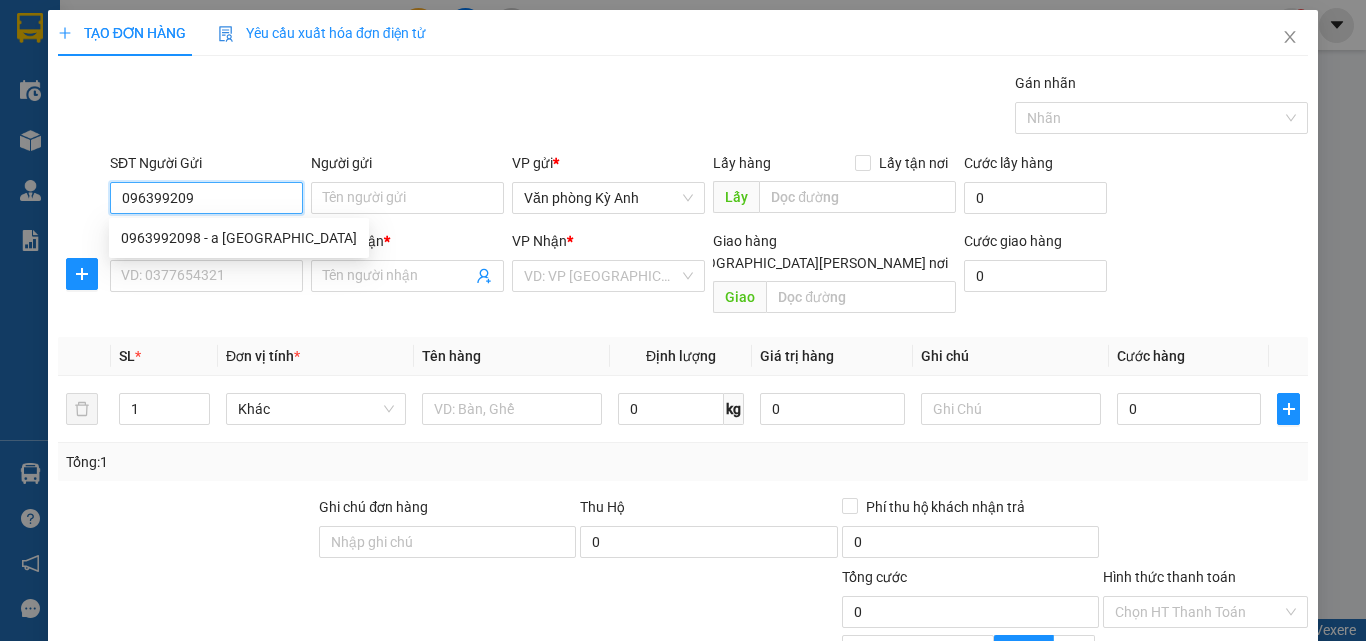 type on "0963992098" 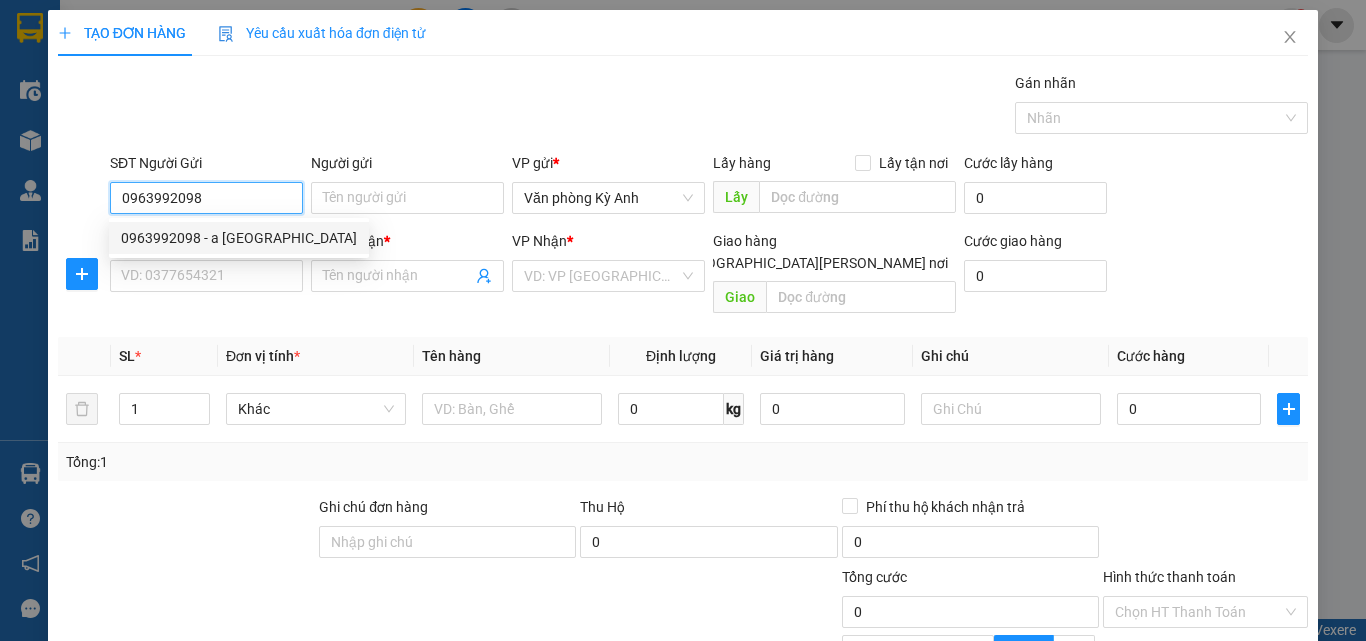 click on "0963992098 - a [GEOGRAPHIC_DATA]" at bounding box center (239, 238) 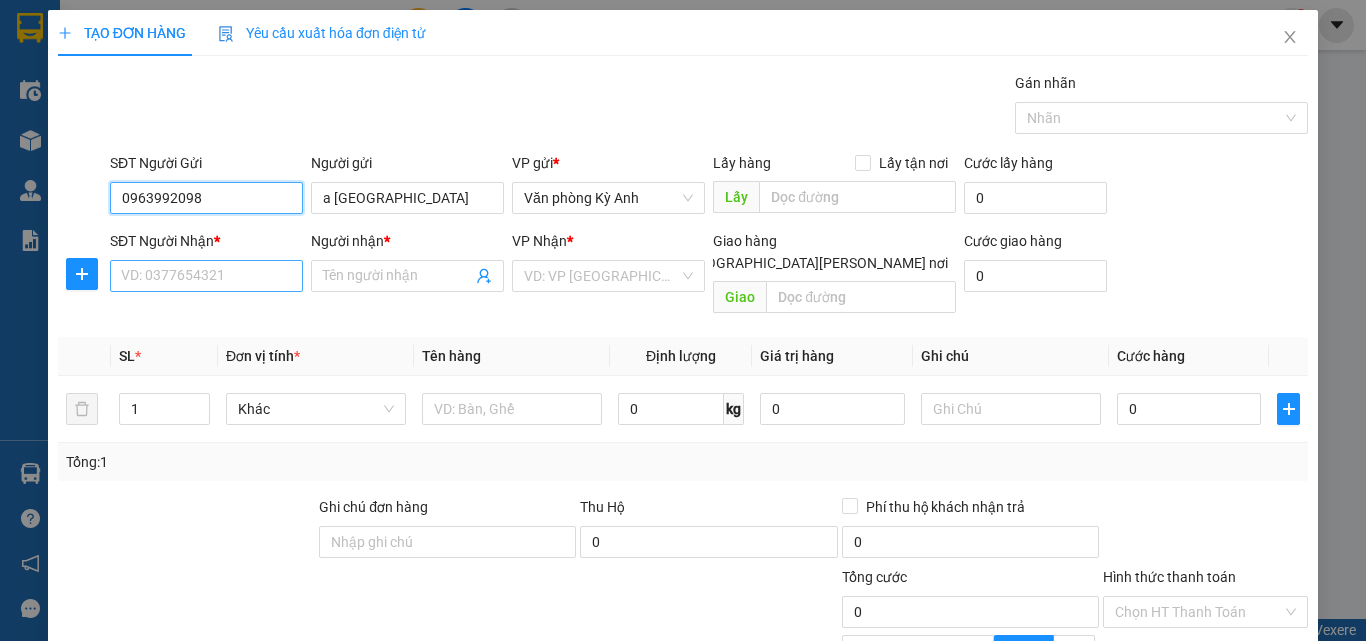 type on "0963992098" 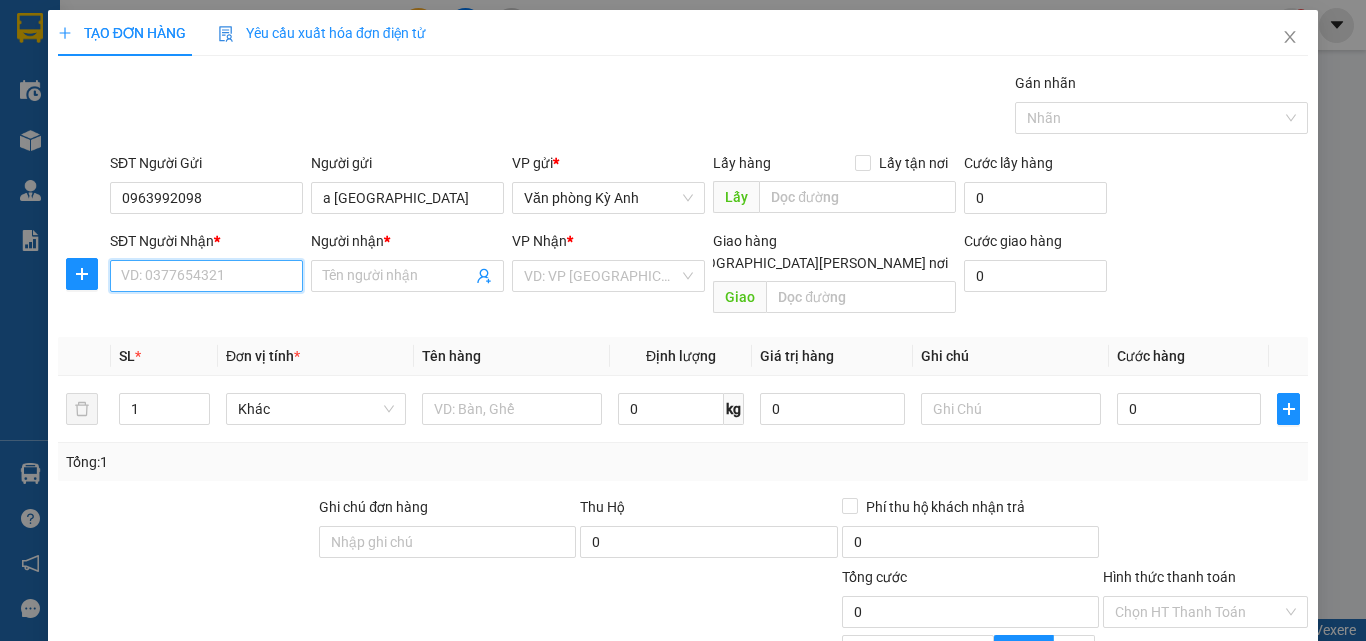 click on "SĐT Người Nhận  *" at bounding box center (206, 276) 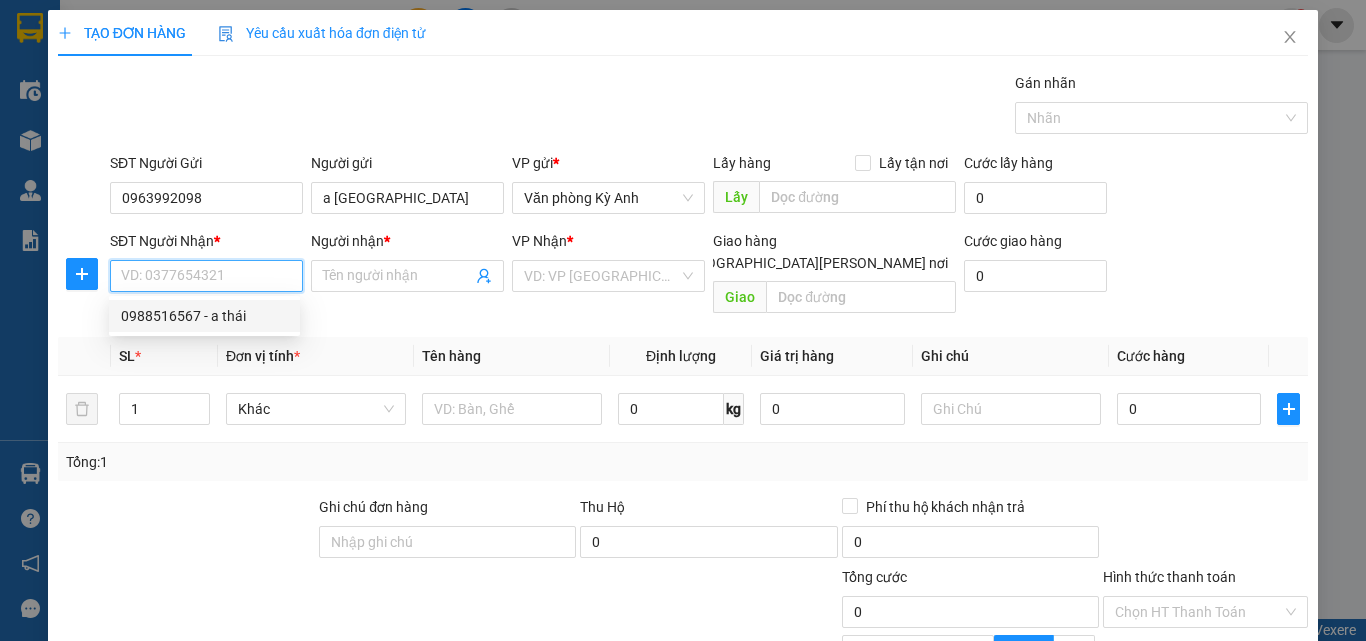 click on "0988516567 - a thái" at bounding box center [204, 316] 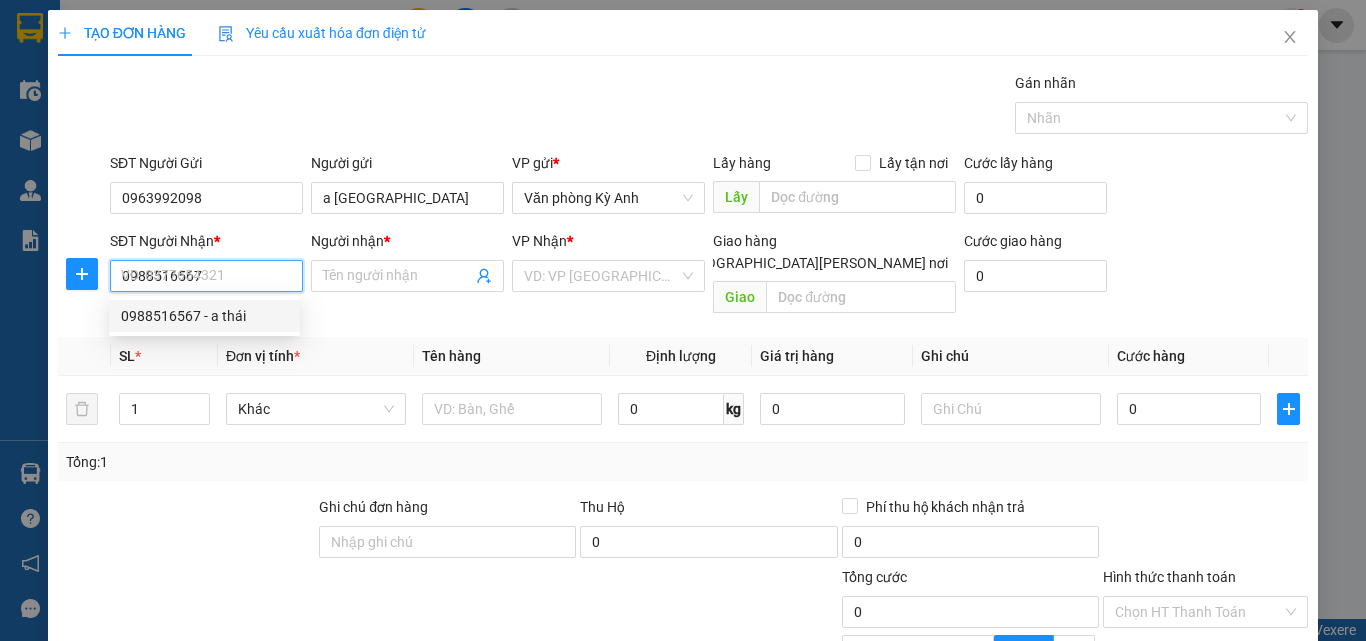 type on "a thái" 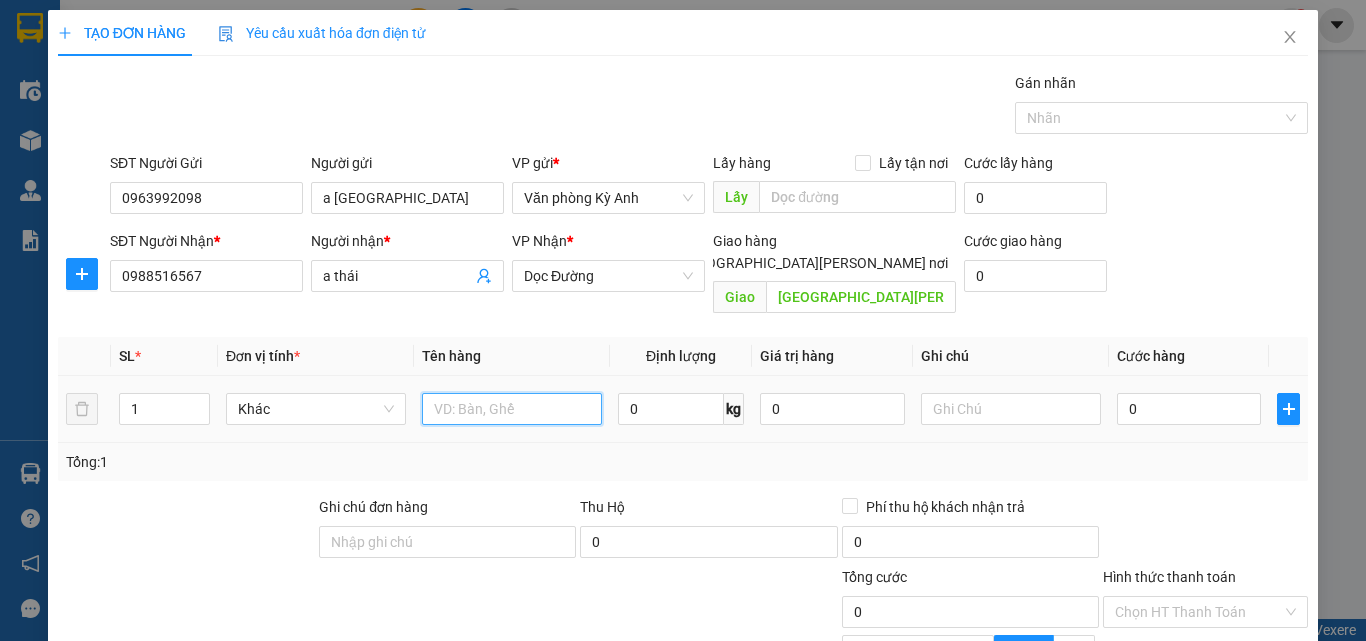 click at bounding box center (512, 409) 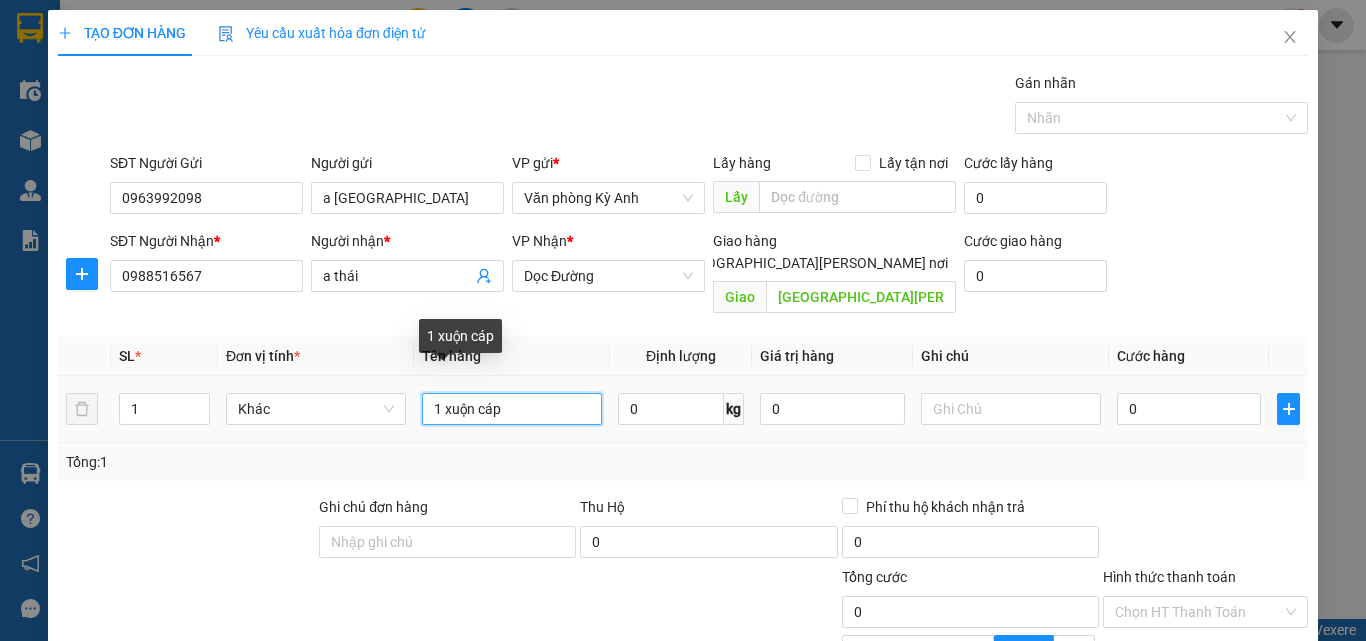 click on "1 xuộn cáp" at bounding box center (512, 409) 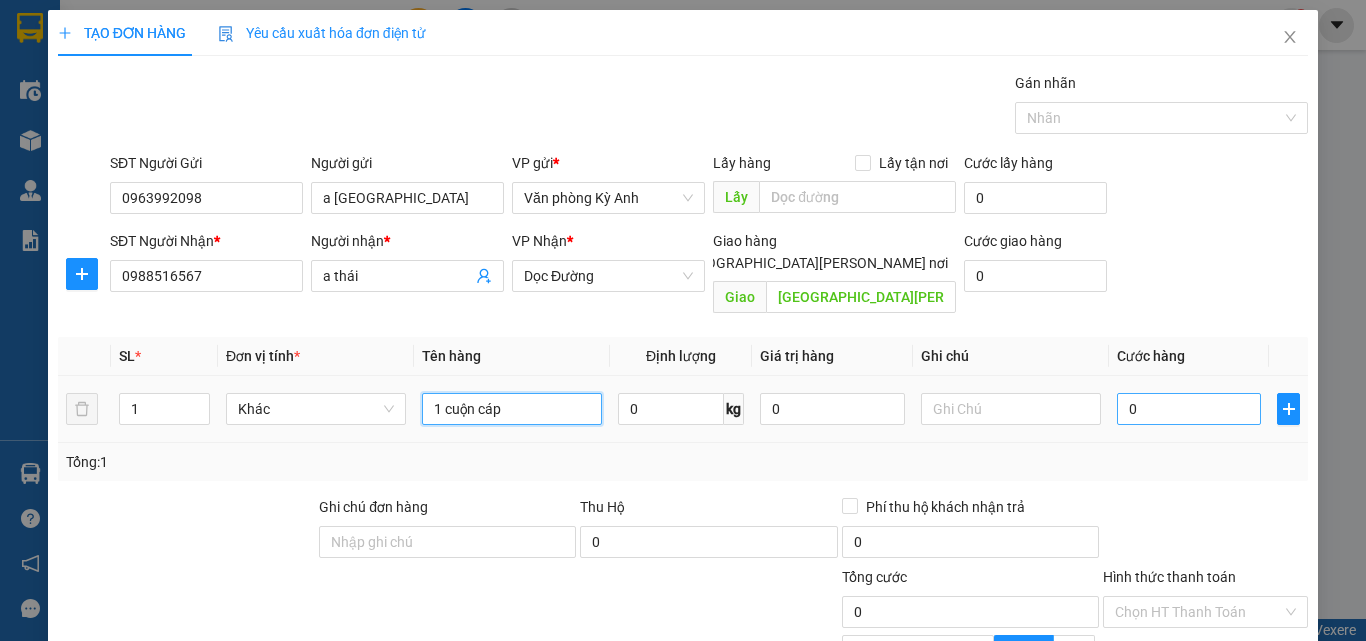type on "1 cuộn cáp" 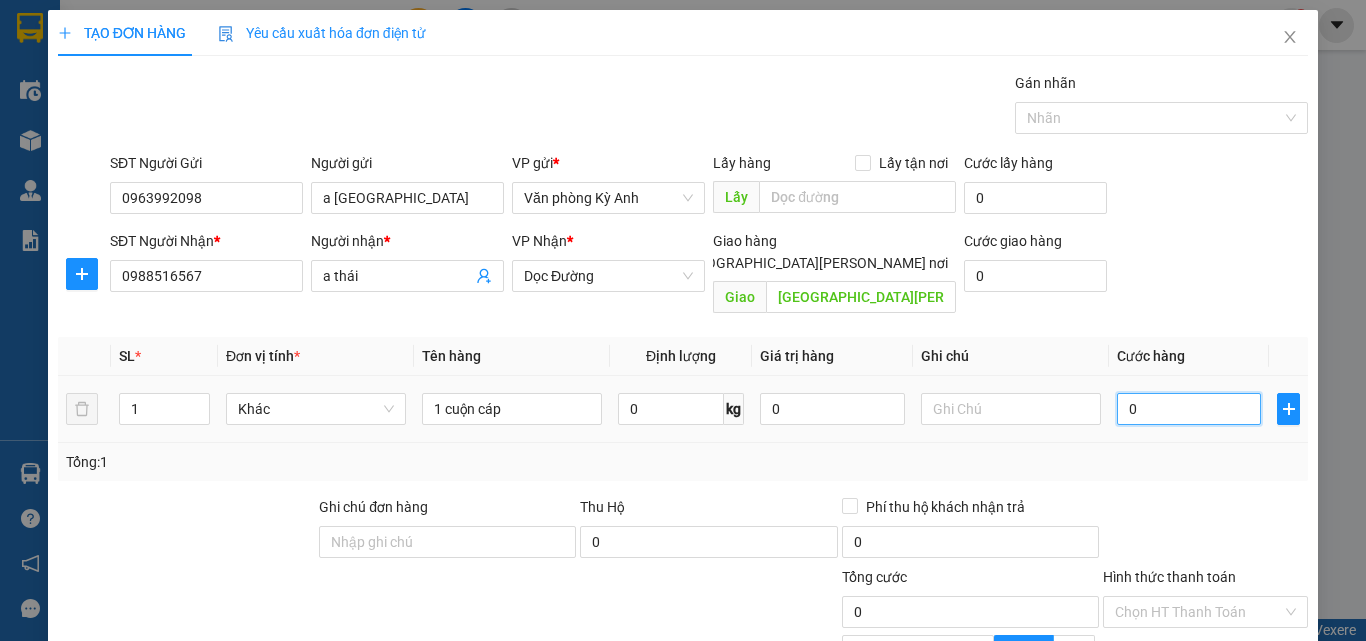 click on "0" at bounding box center [1189, 409] 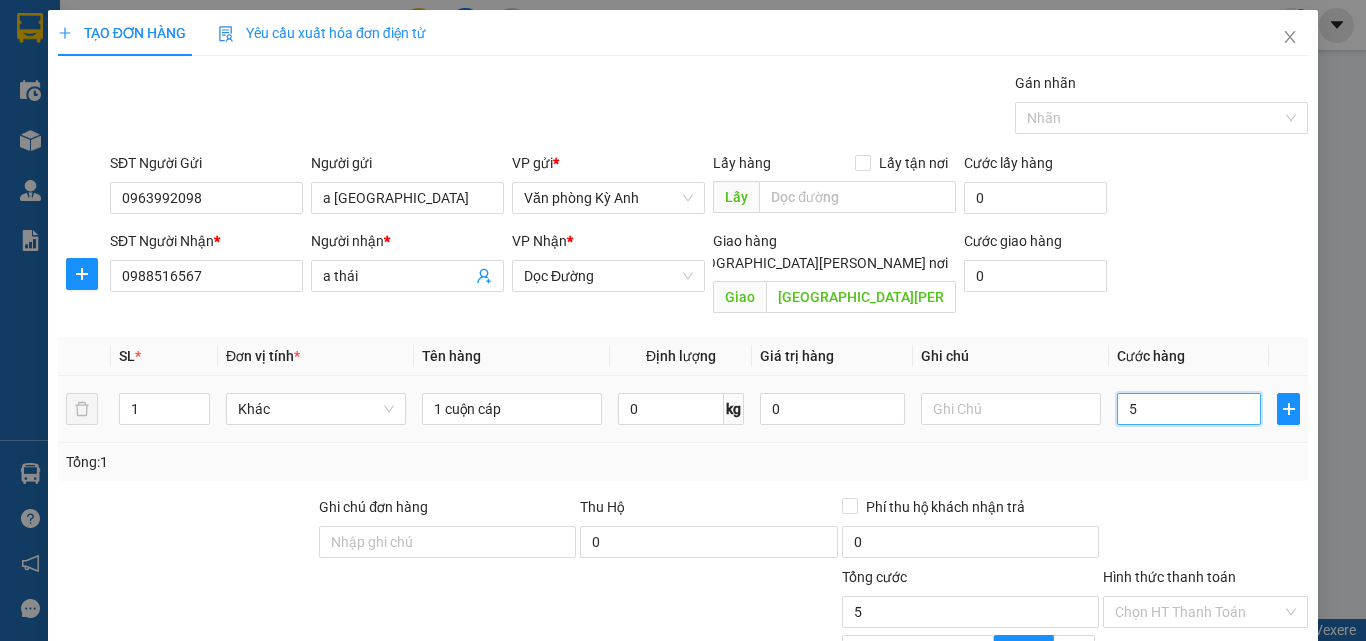 type on "50" 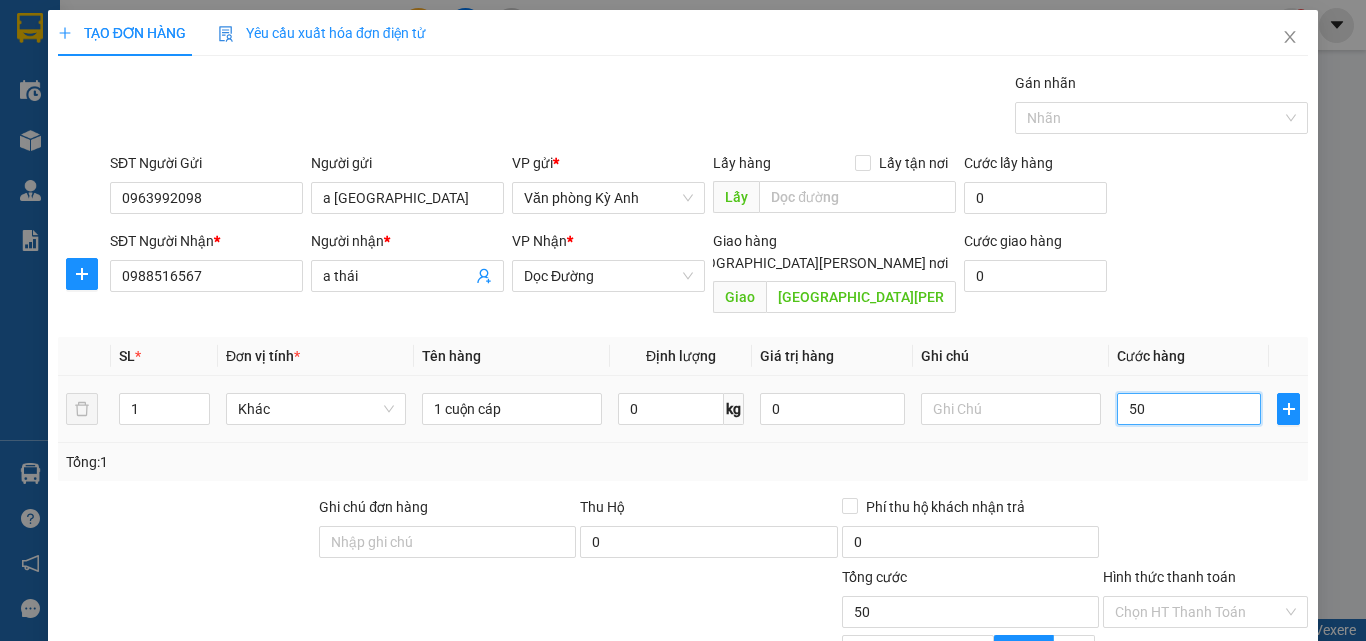type on "500" 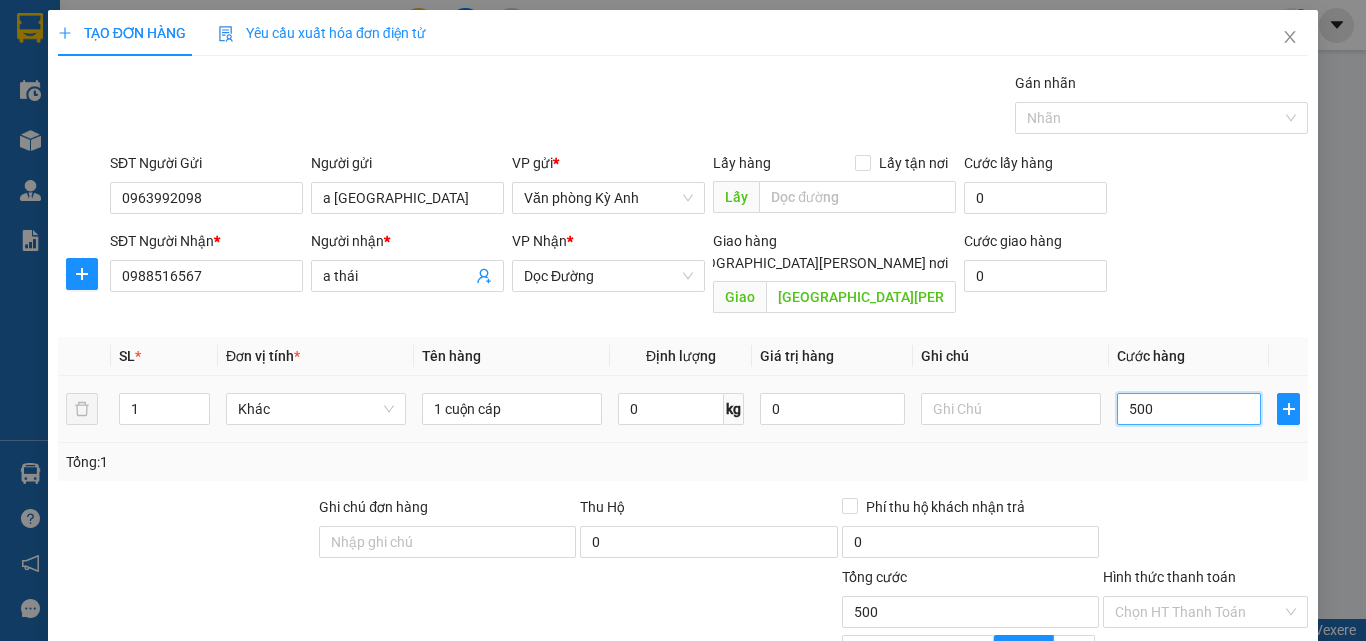 type on "5.000" 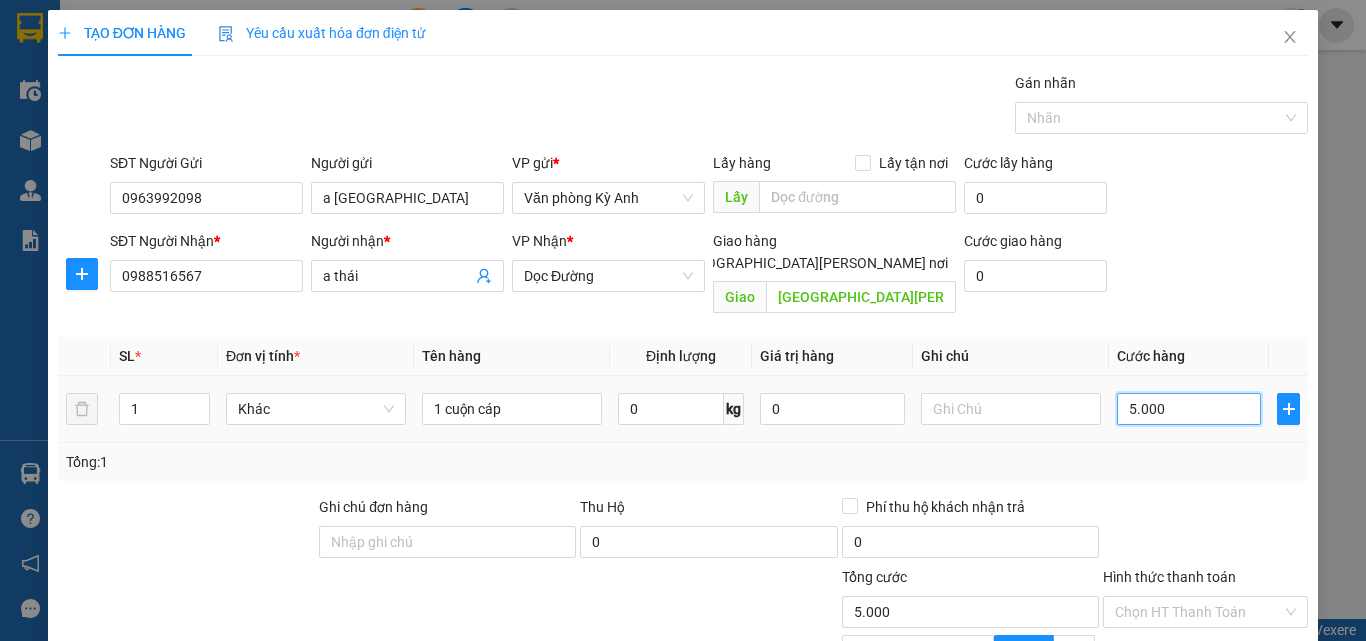 type on "50.000" 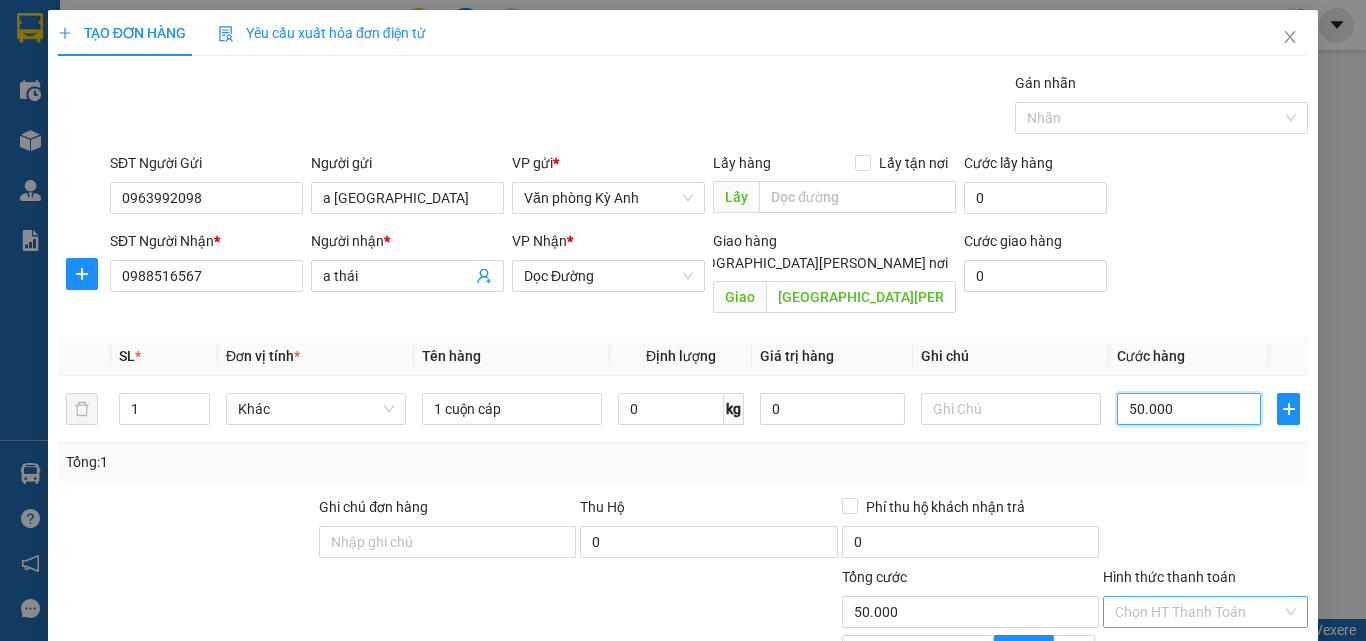 scroll, scrollTop: 201, scrollLeft: 0, axis: vertical 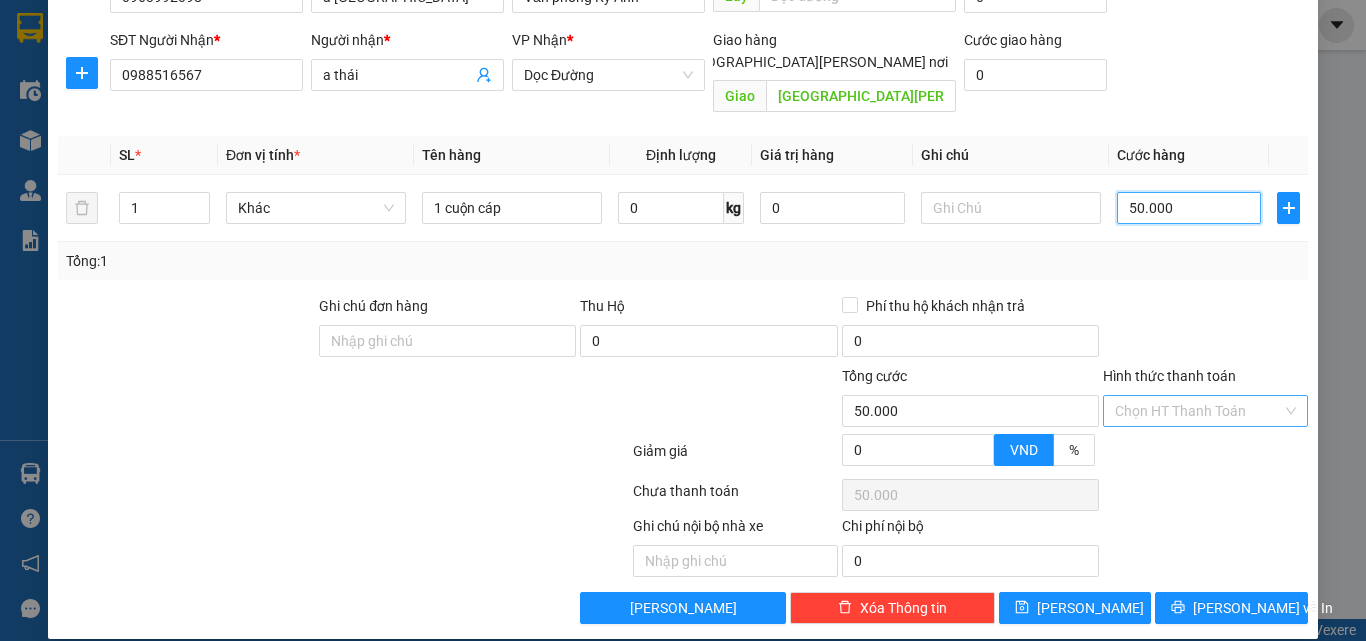 type on "50.000" 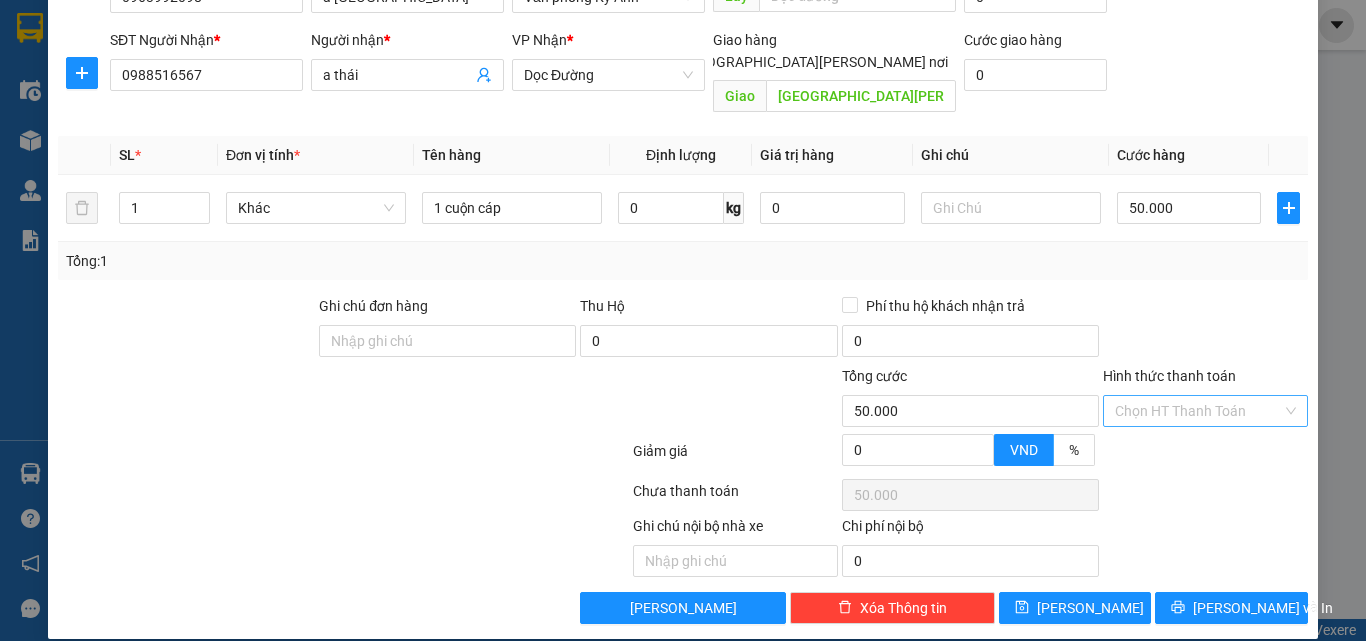 drag, startPoint x: 1123, startPoint y: 384, endPoint x: 1130, endPoint y: 482, distance: 98.24968 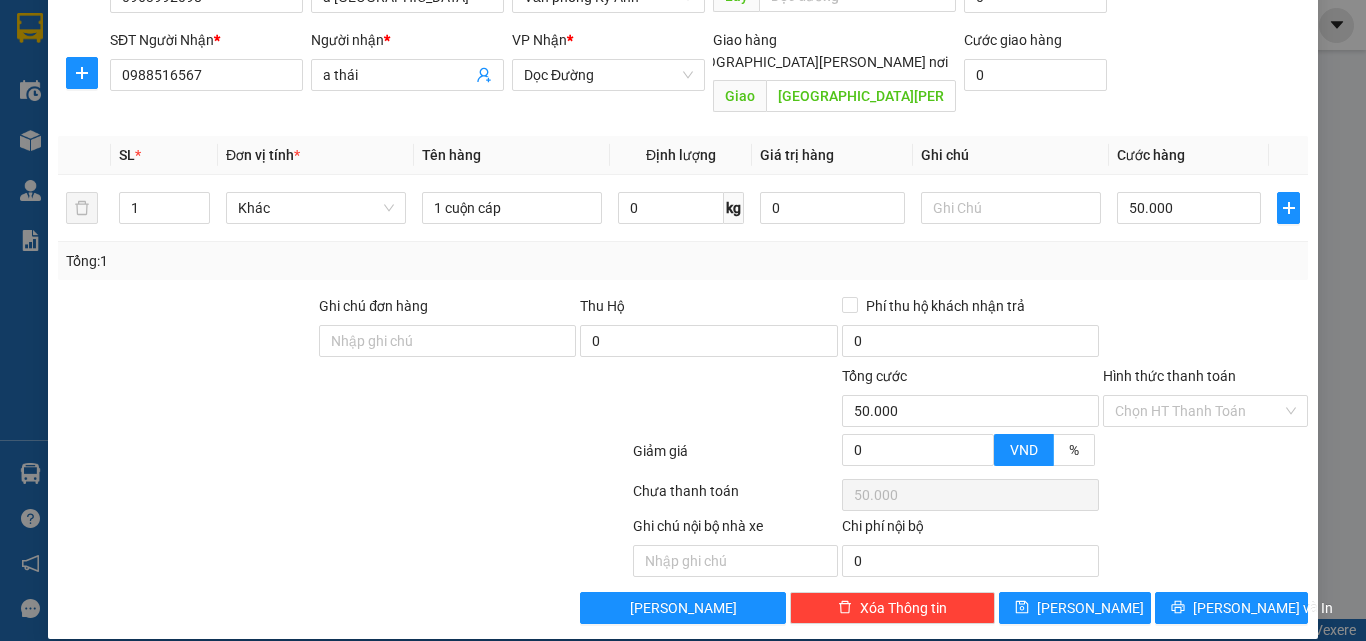 click on "Hình thức thanh toán" at bounding box center (1198, 411) 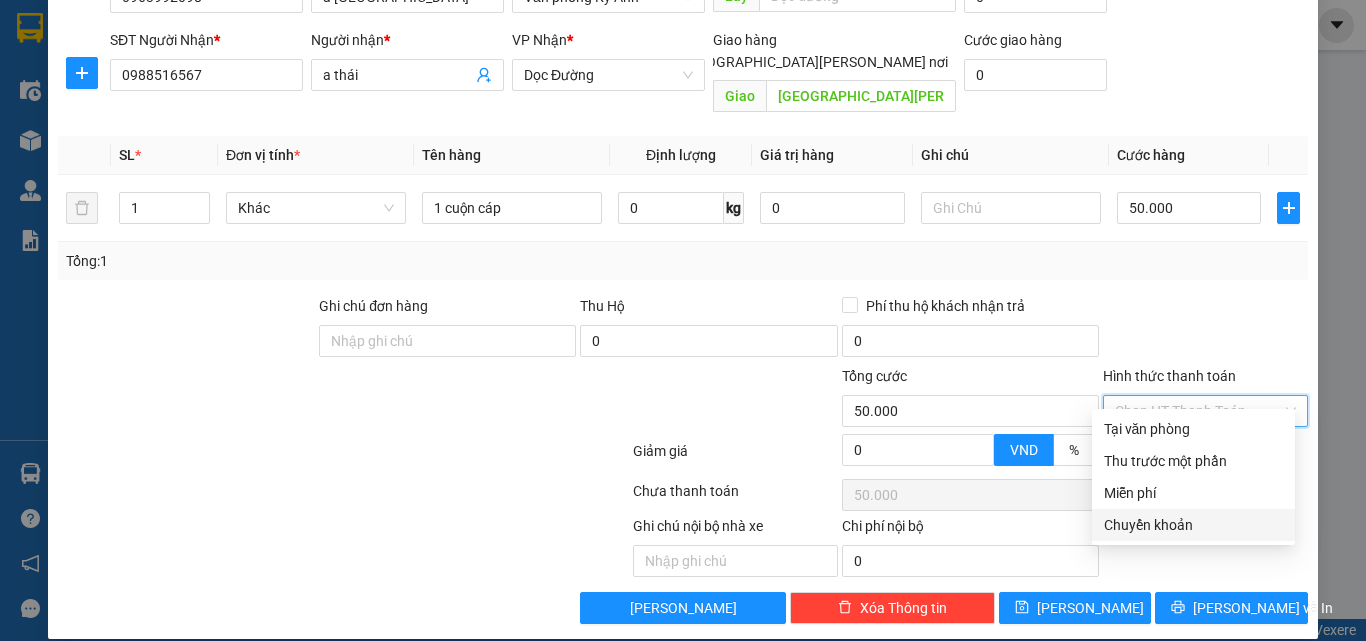 click on "Chuyển khoản" at bounding box center [1193, 525] 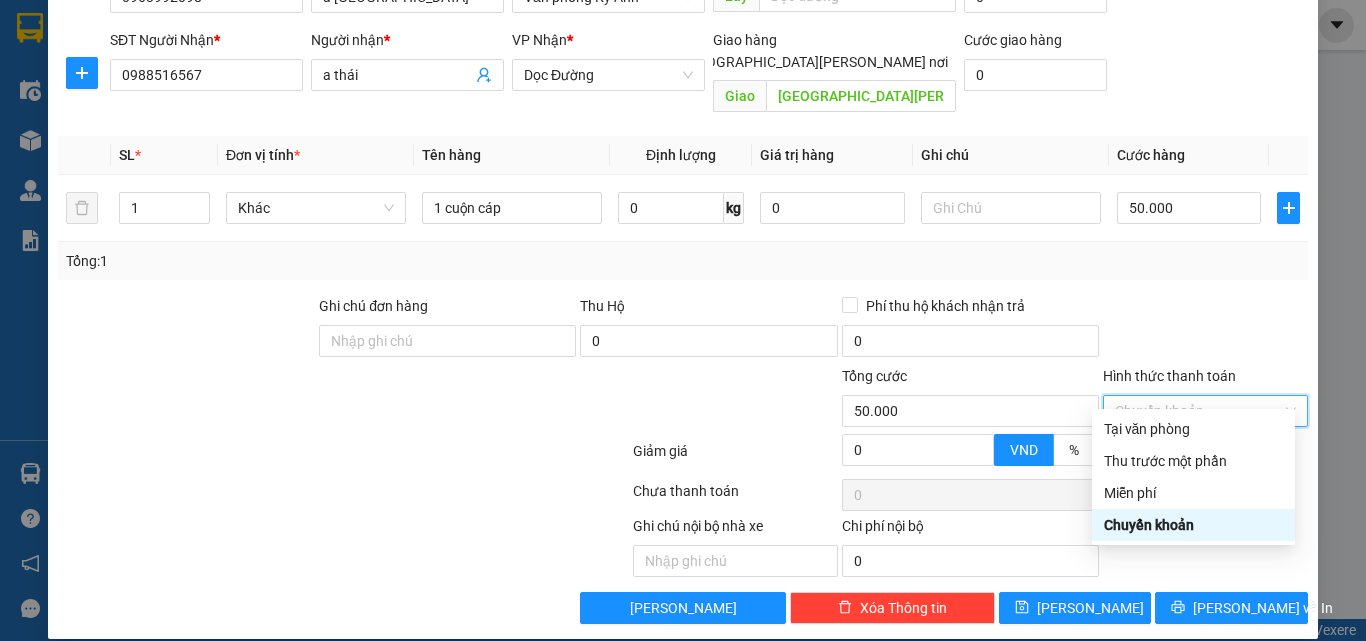 click on "Chuyển khoản" at bounding box center [1193, 525] 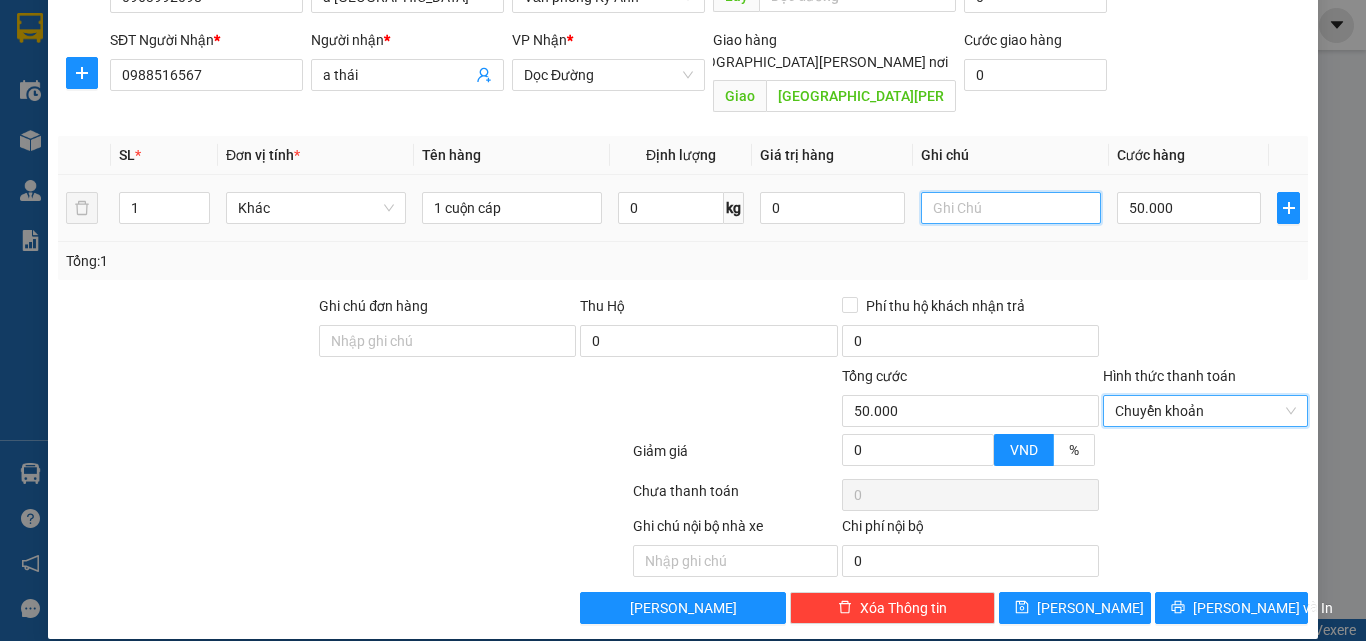 click at bounding box center [1011, 208] 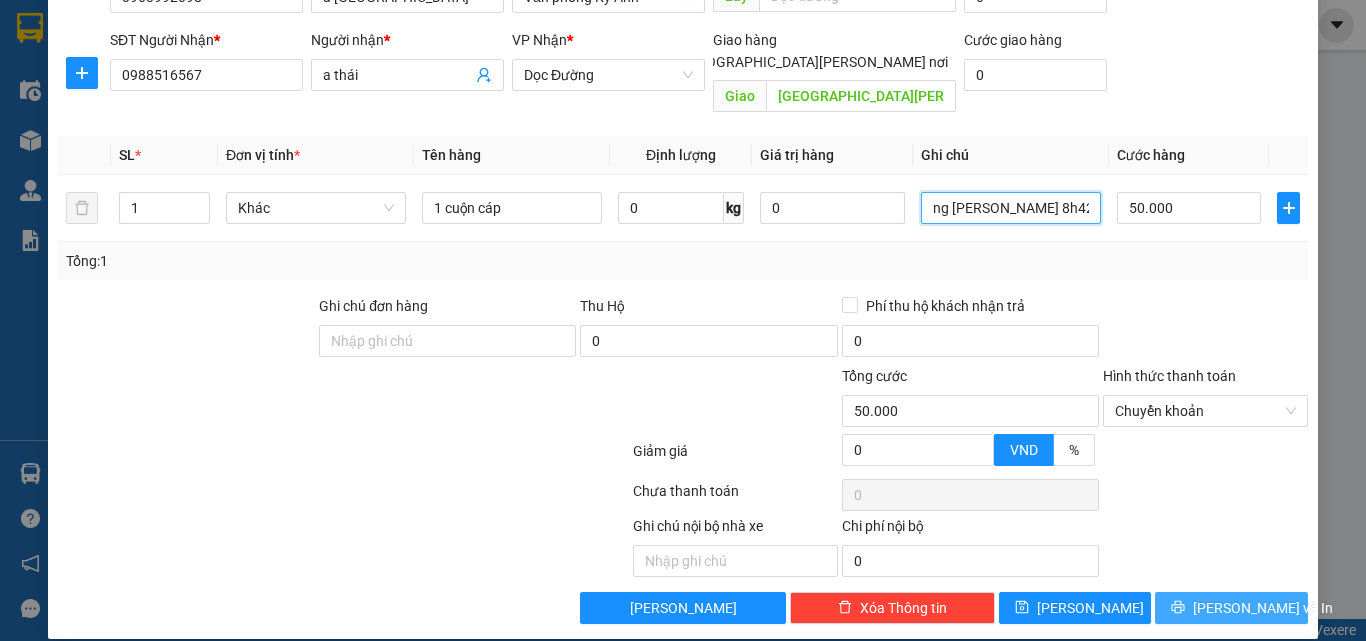 type on "ng [PERSON_NAME] 8h42" 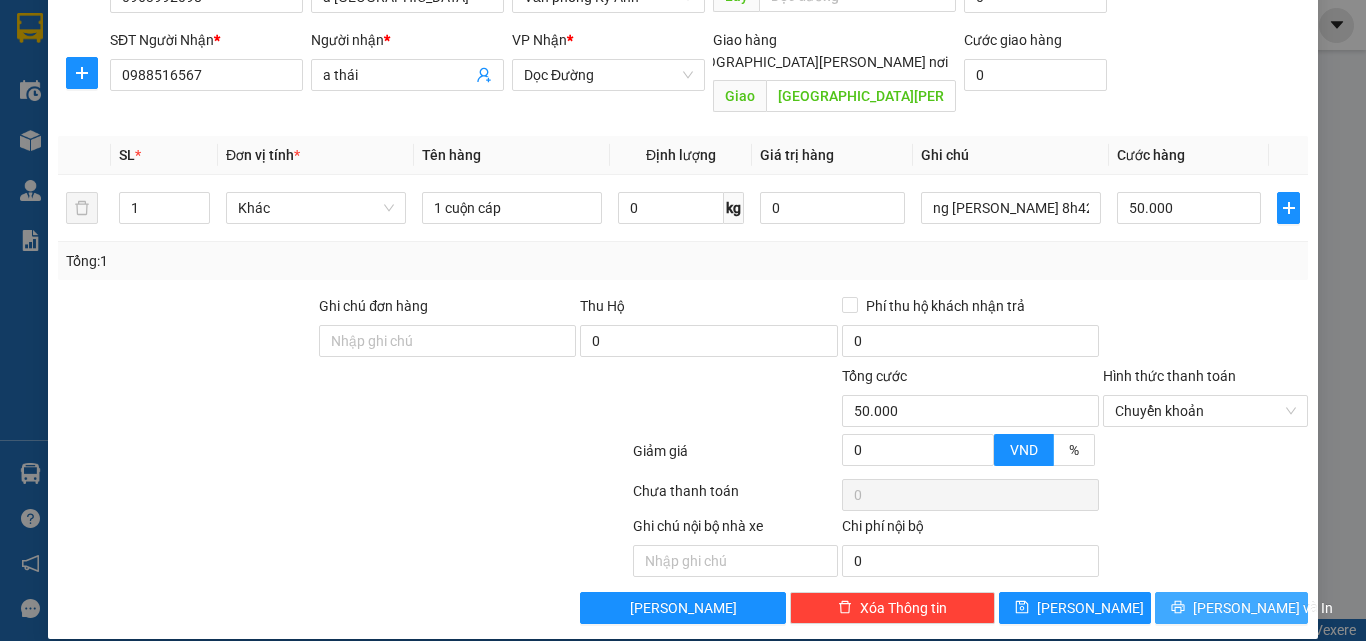 click 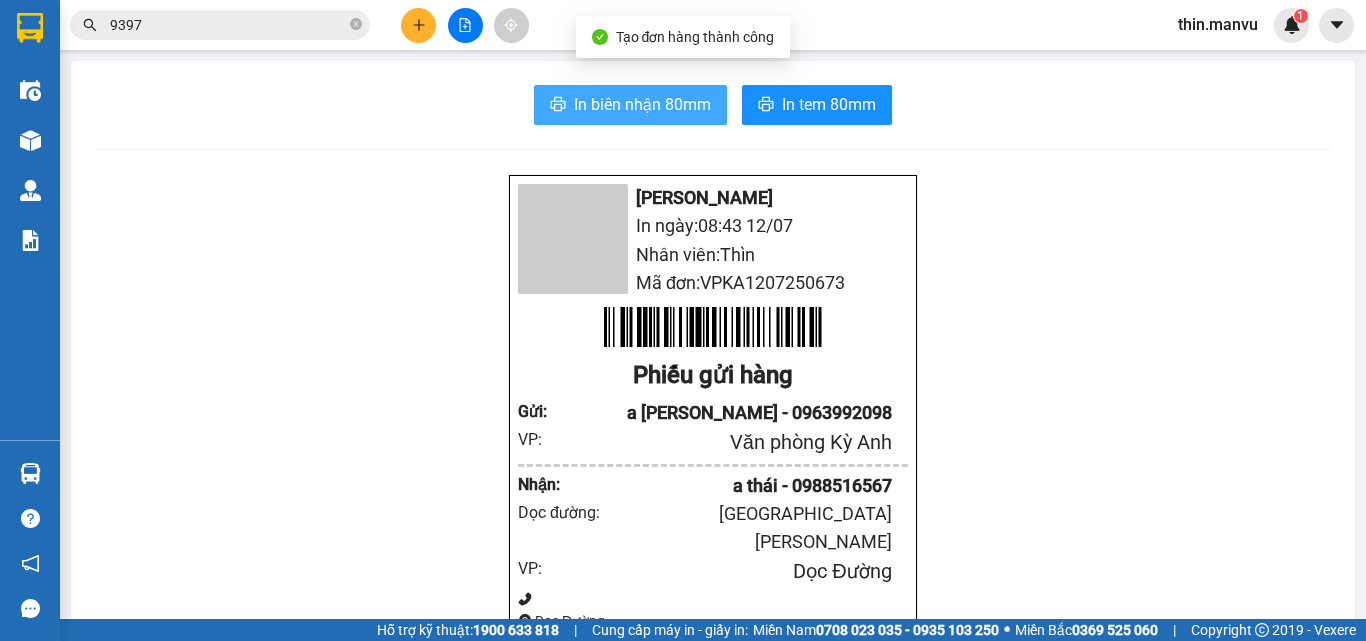 click on "In biên nhận 80mm" at bounding box center (630, 105) 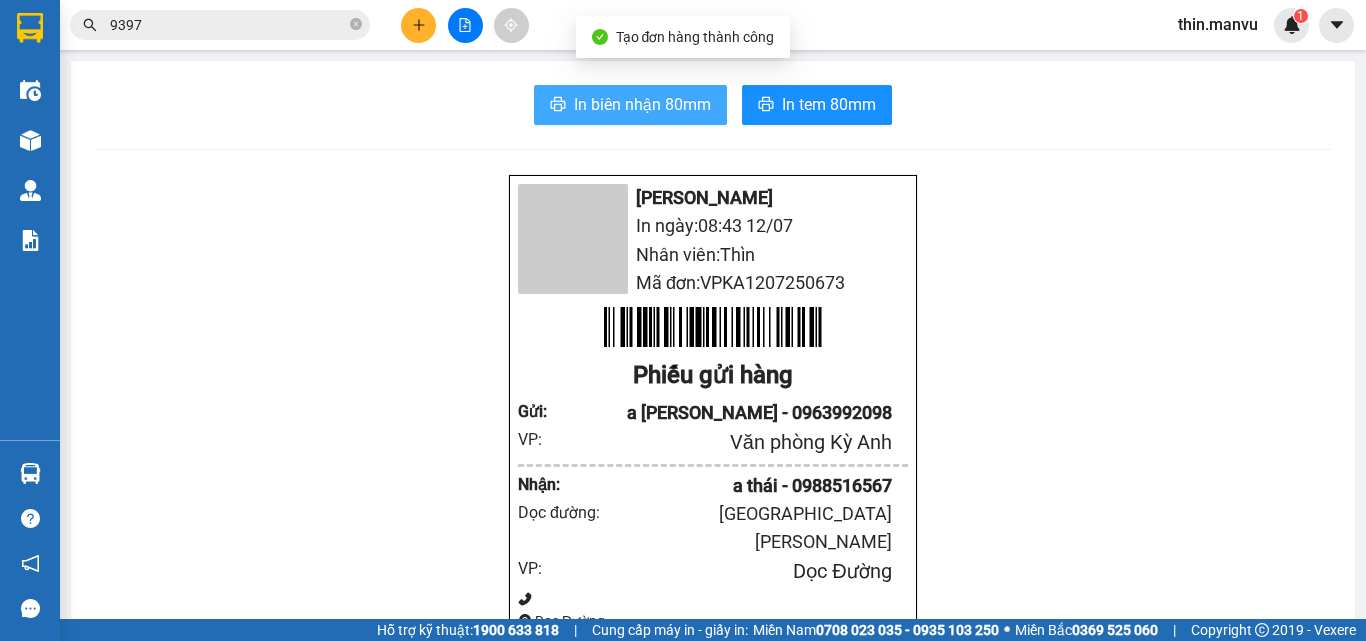 scroll, scrollTop: 0, scrollLeft: 0, axis: both 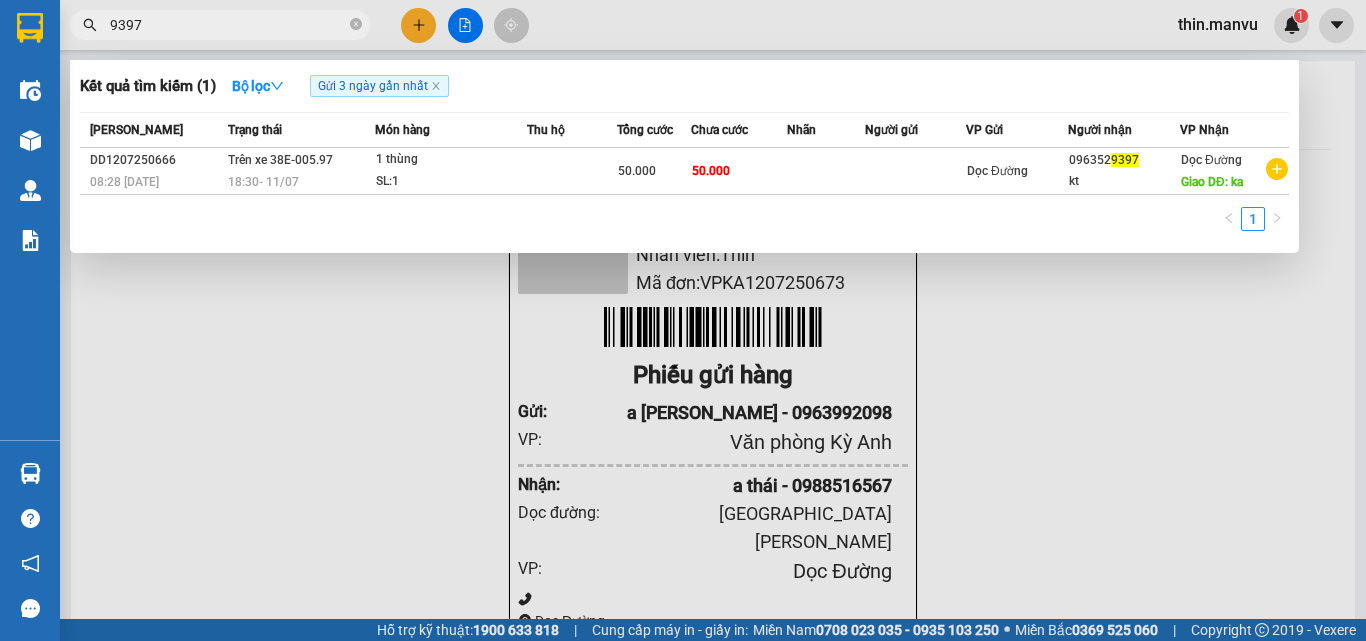 click on "9397" at bounding box center [220, 25] 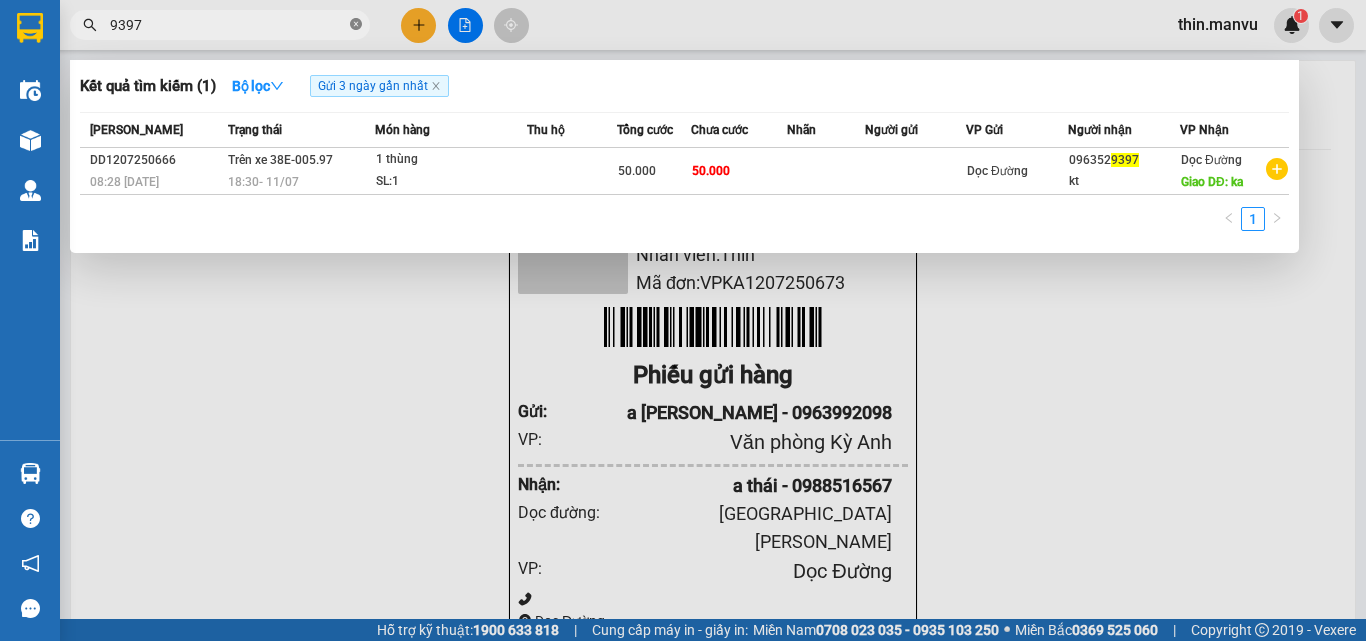 click 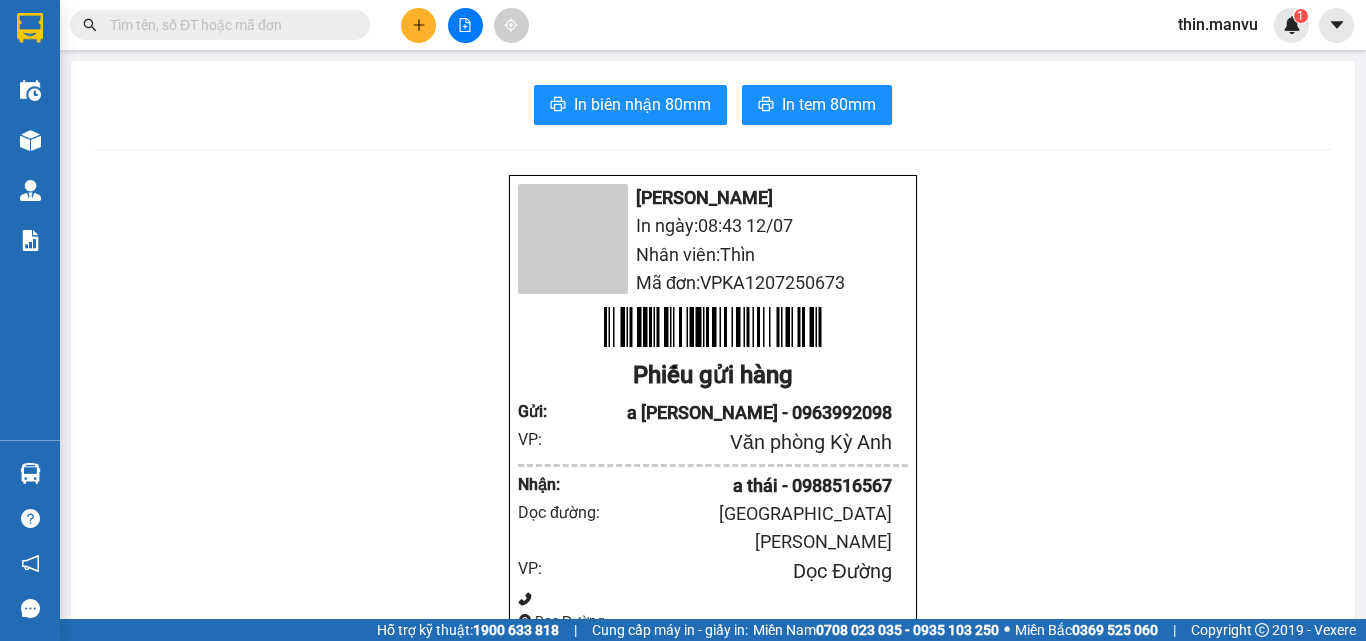 click at bounding box center (228, 25) 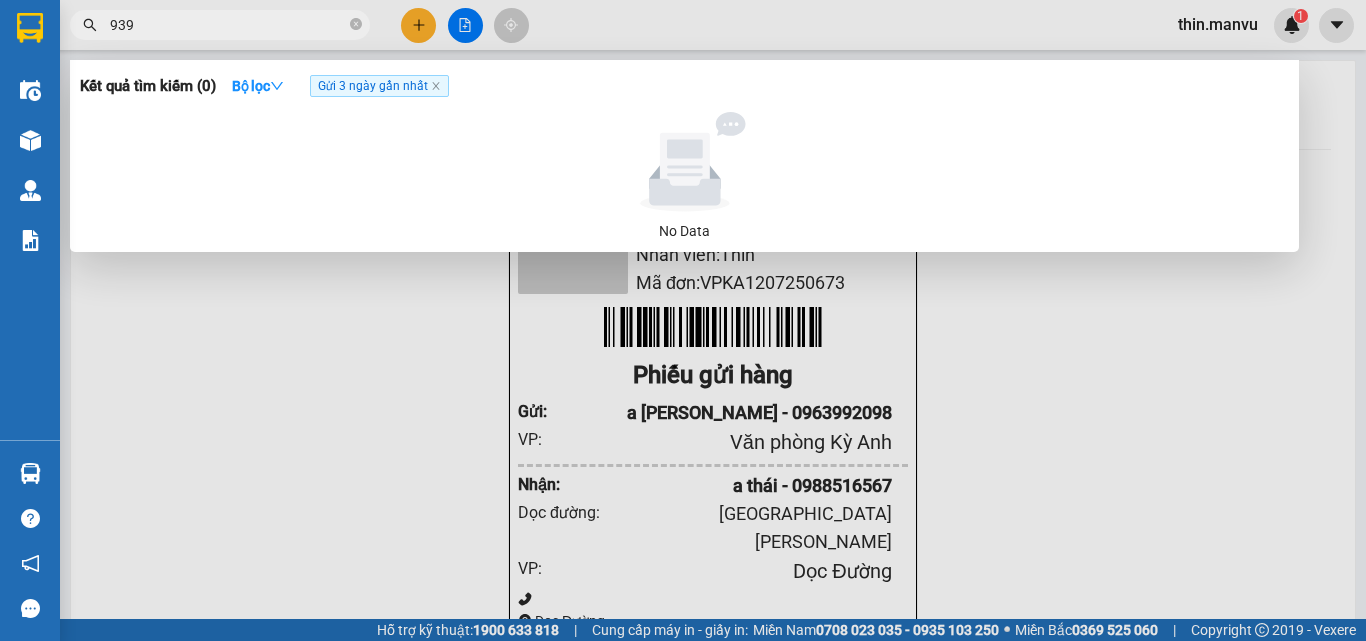 type on "9397" 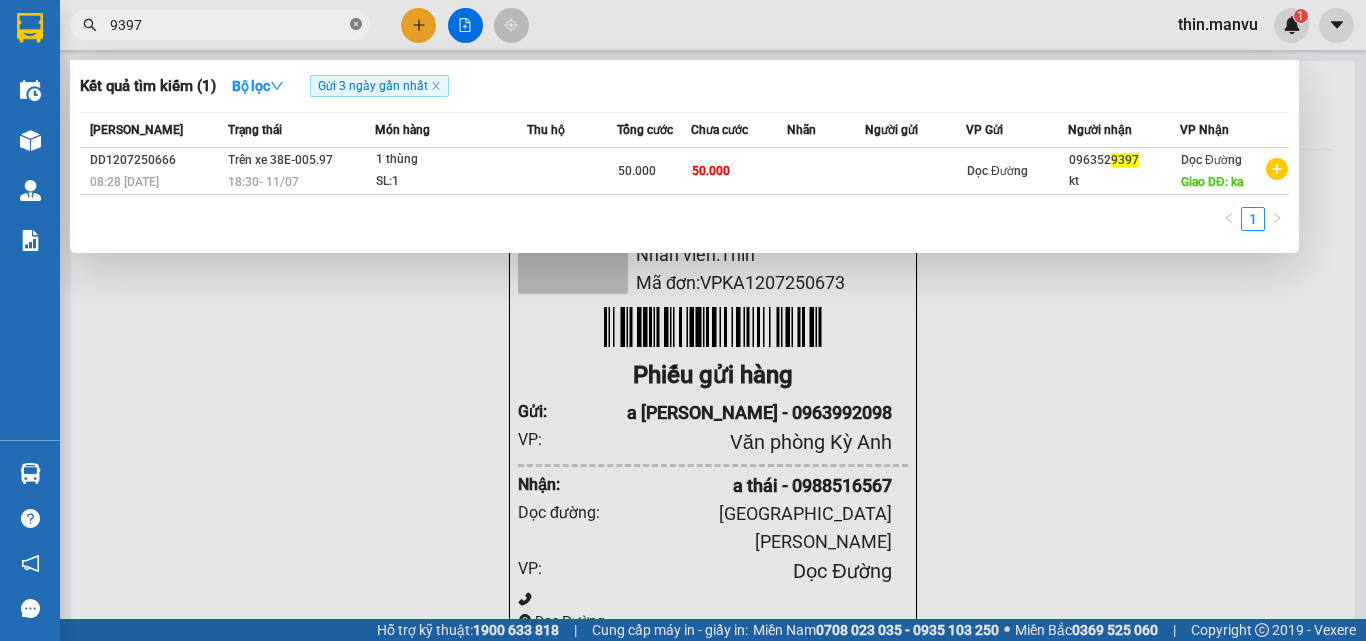 click 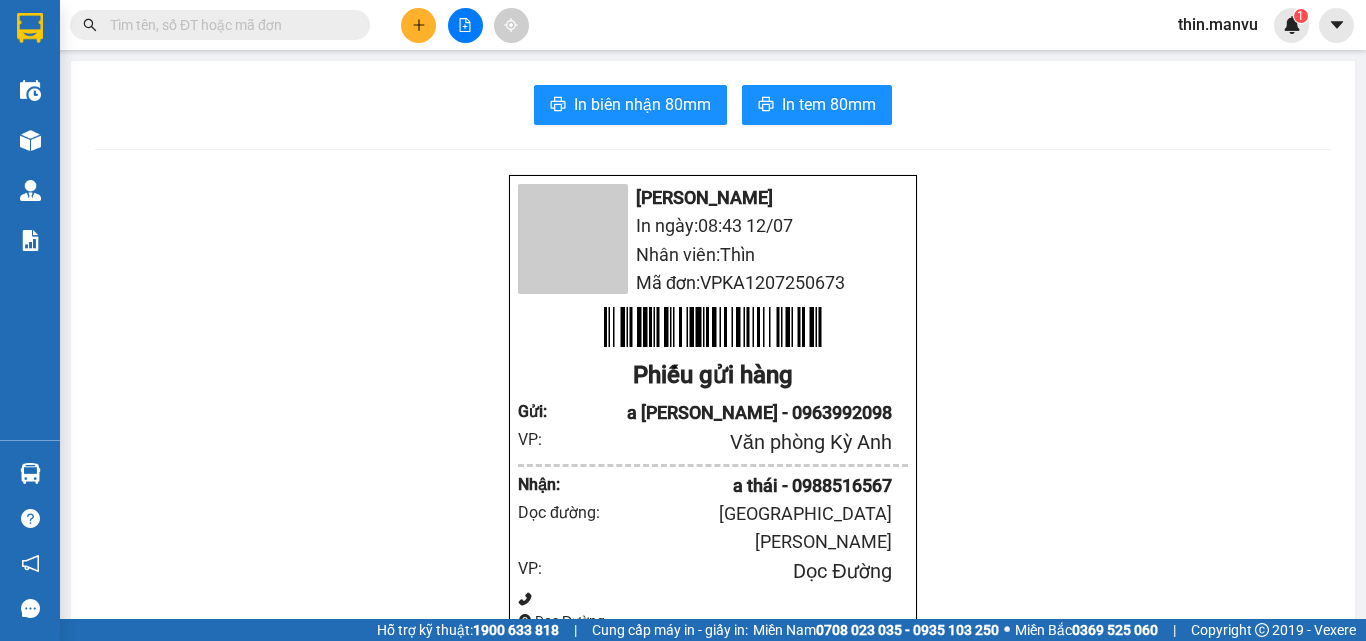 click at bounding box center [228, 25] 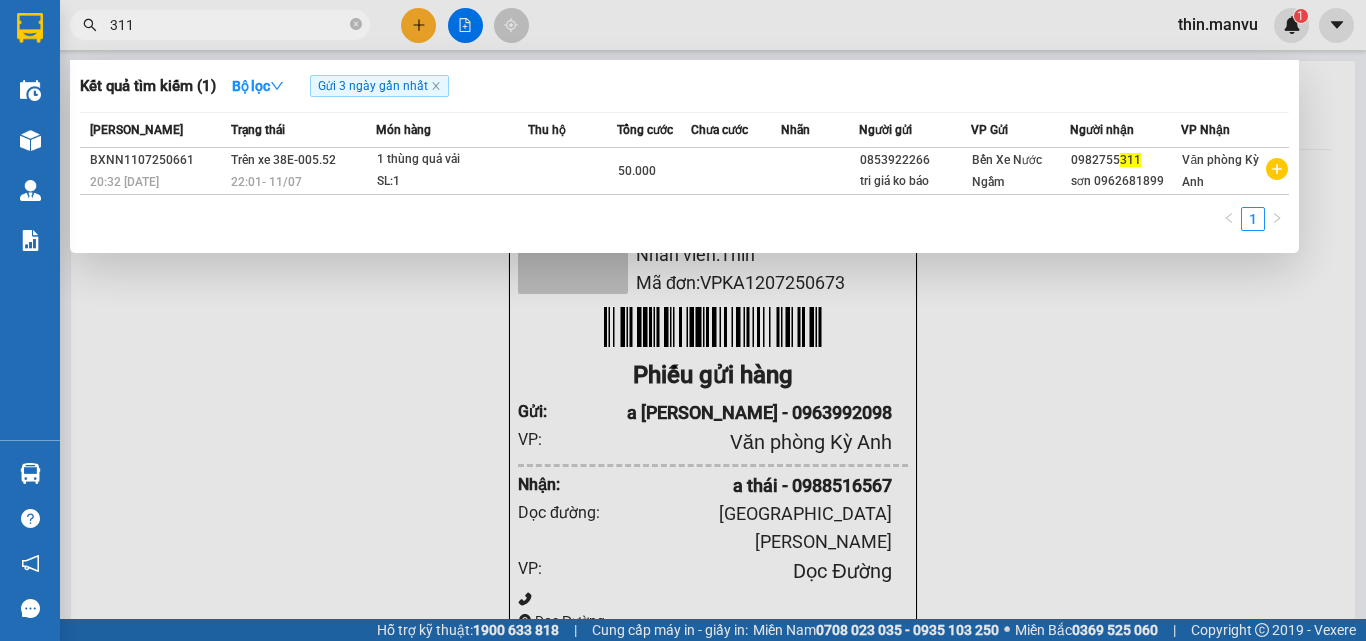 type on "311" 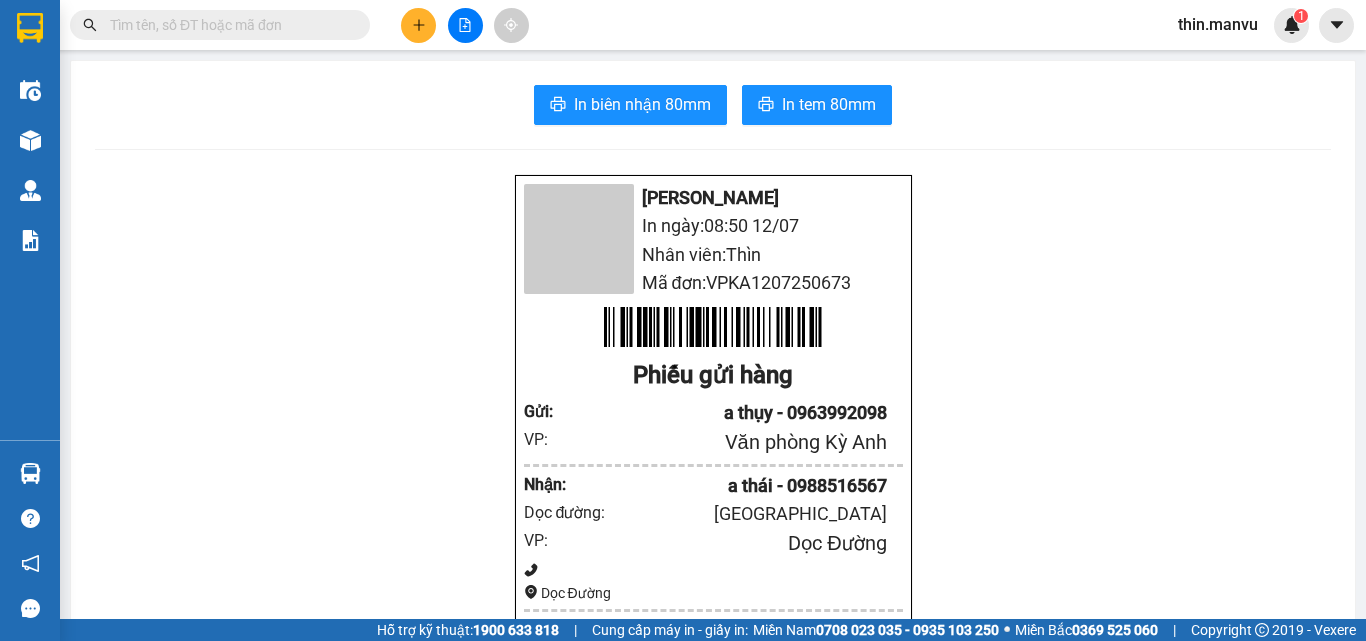 scroll, scrollTop: 0, scrollLeft: 0, axis: both 